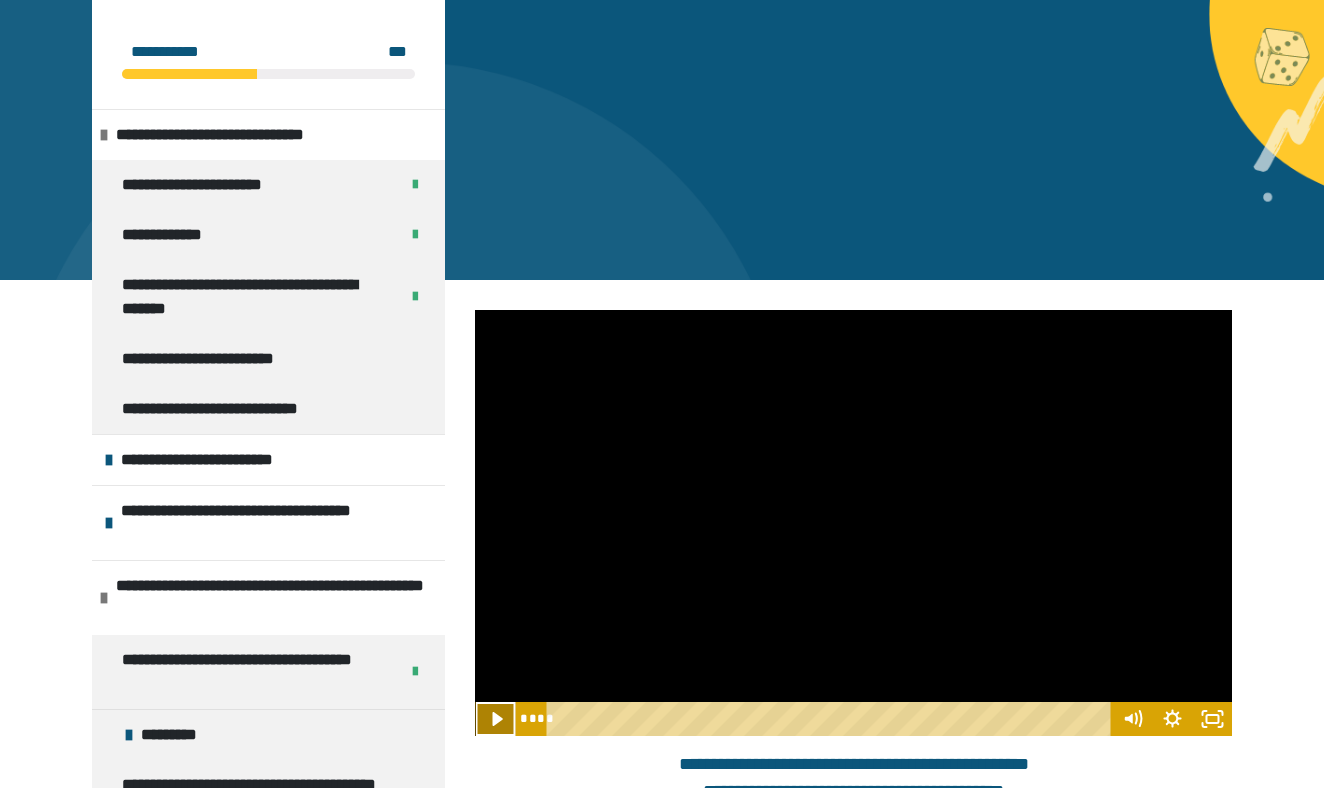 scroll, scrollTop: 270, scrollLeft: 0, axis: vertical 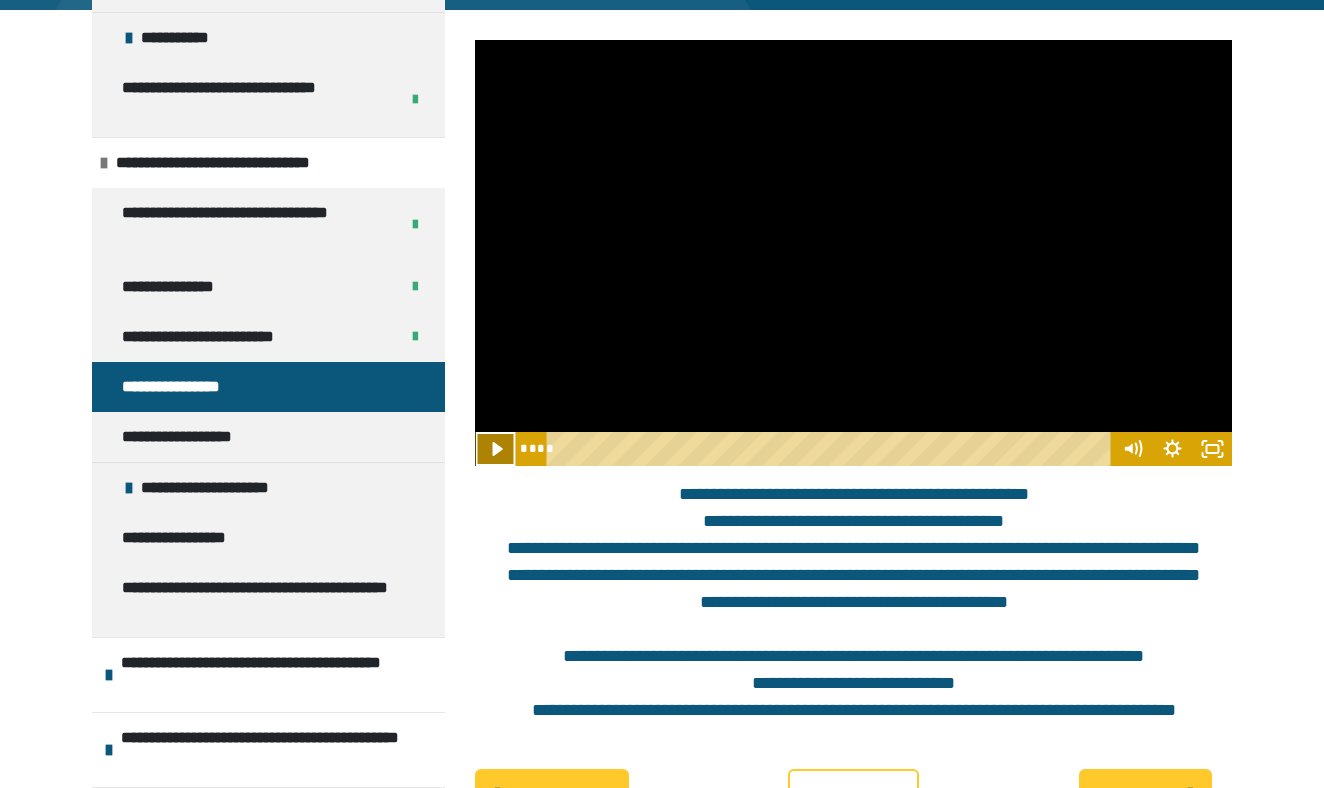 click 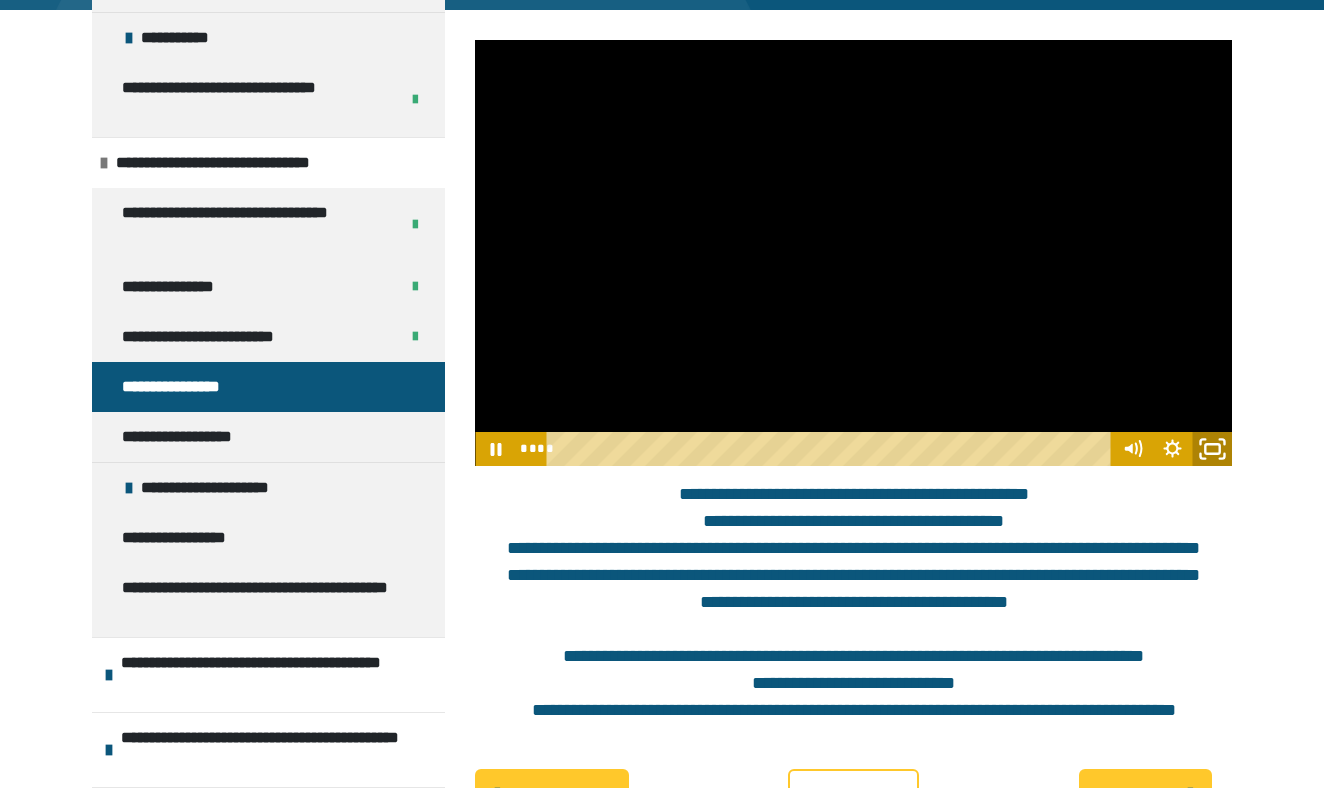 click 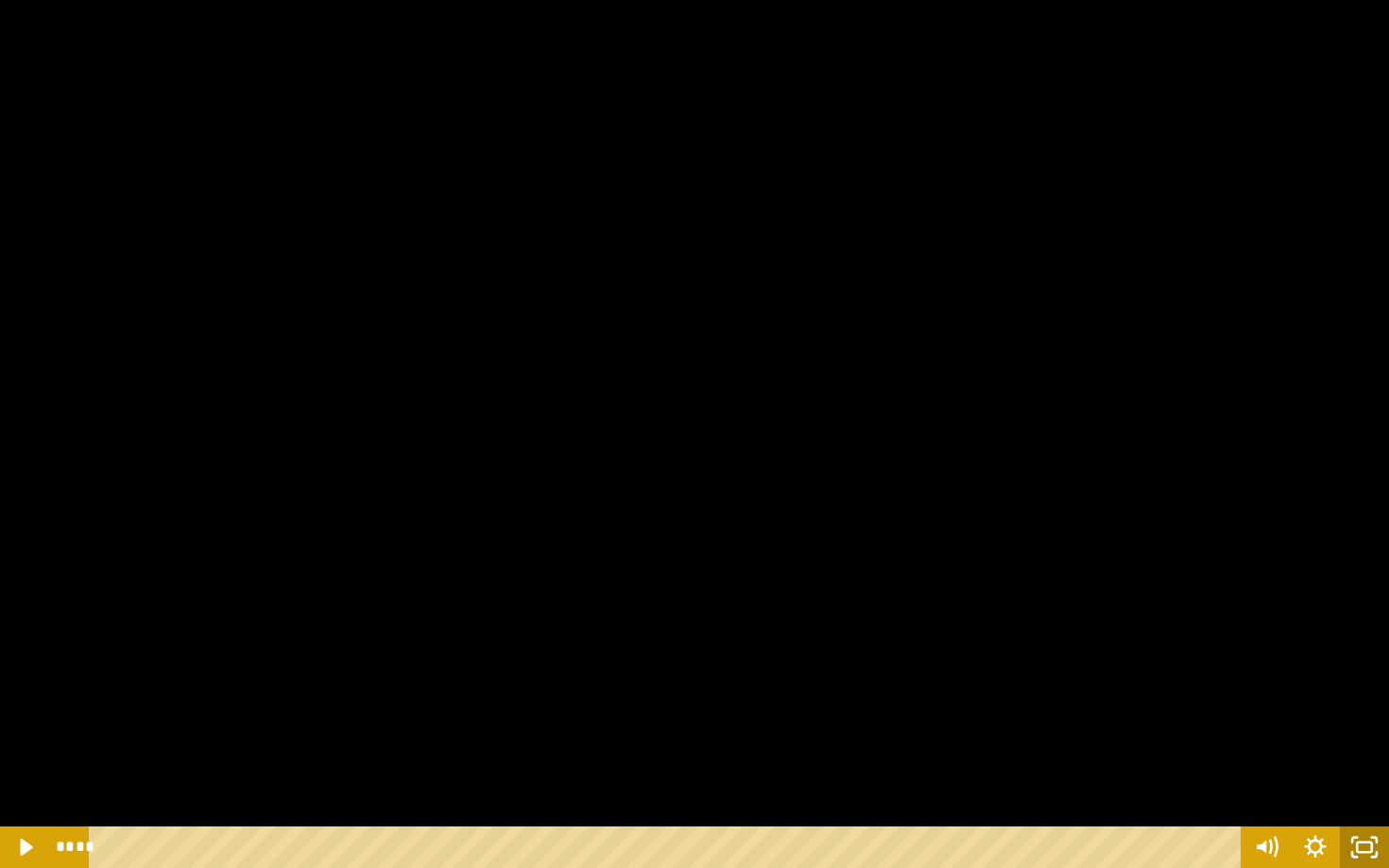 click 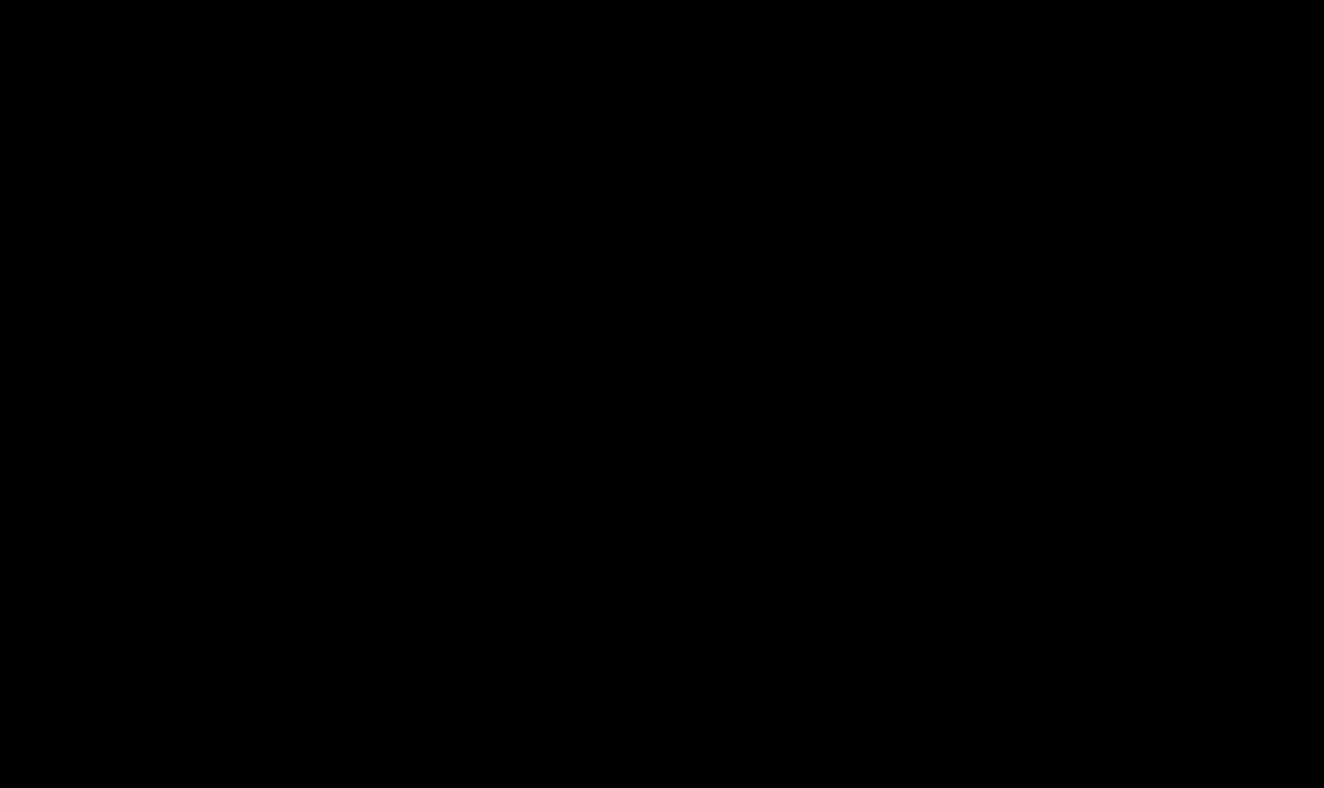scroll, scrollTop: 215, scrollLeft: 0, axis: vertical 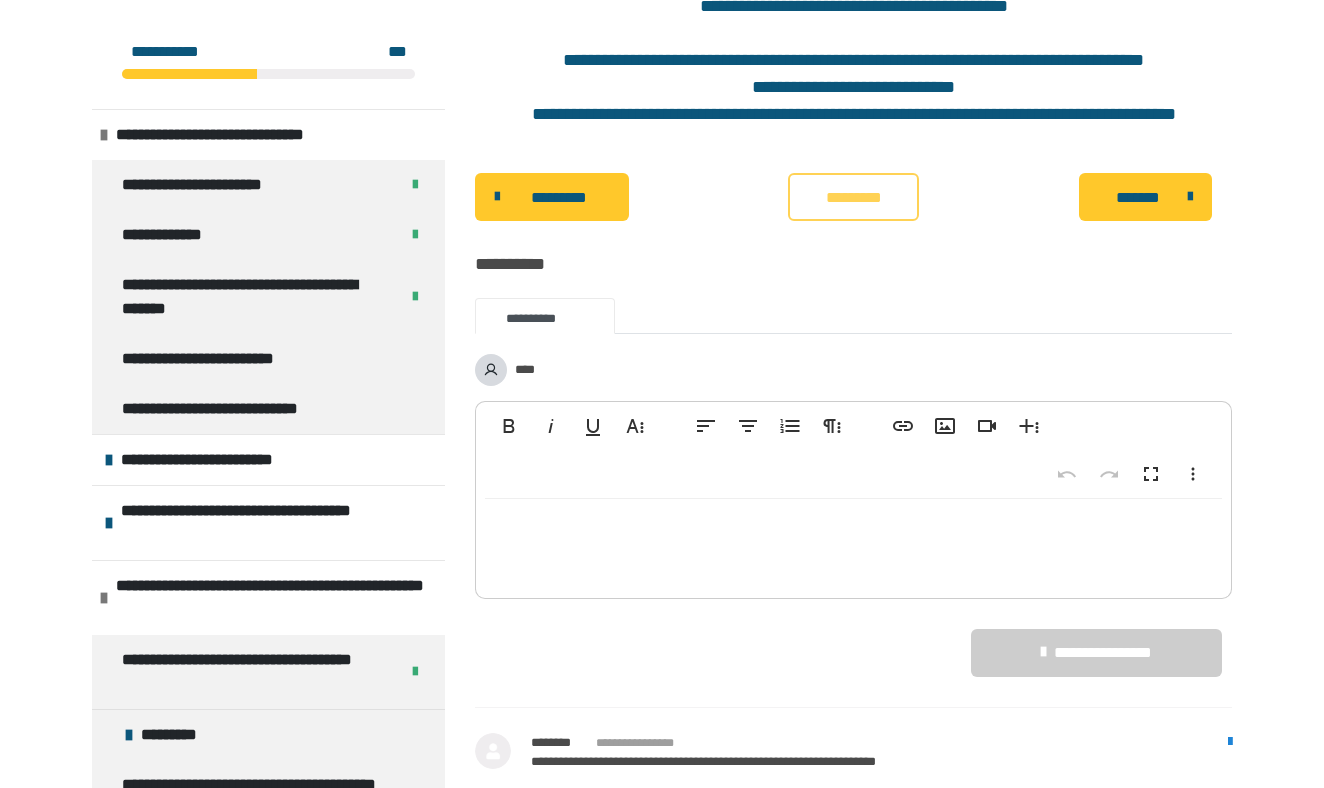 click on "*********" at bounding box center [853, 198] 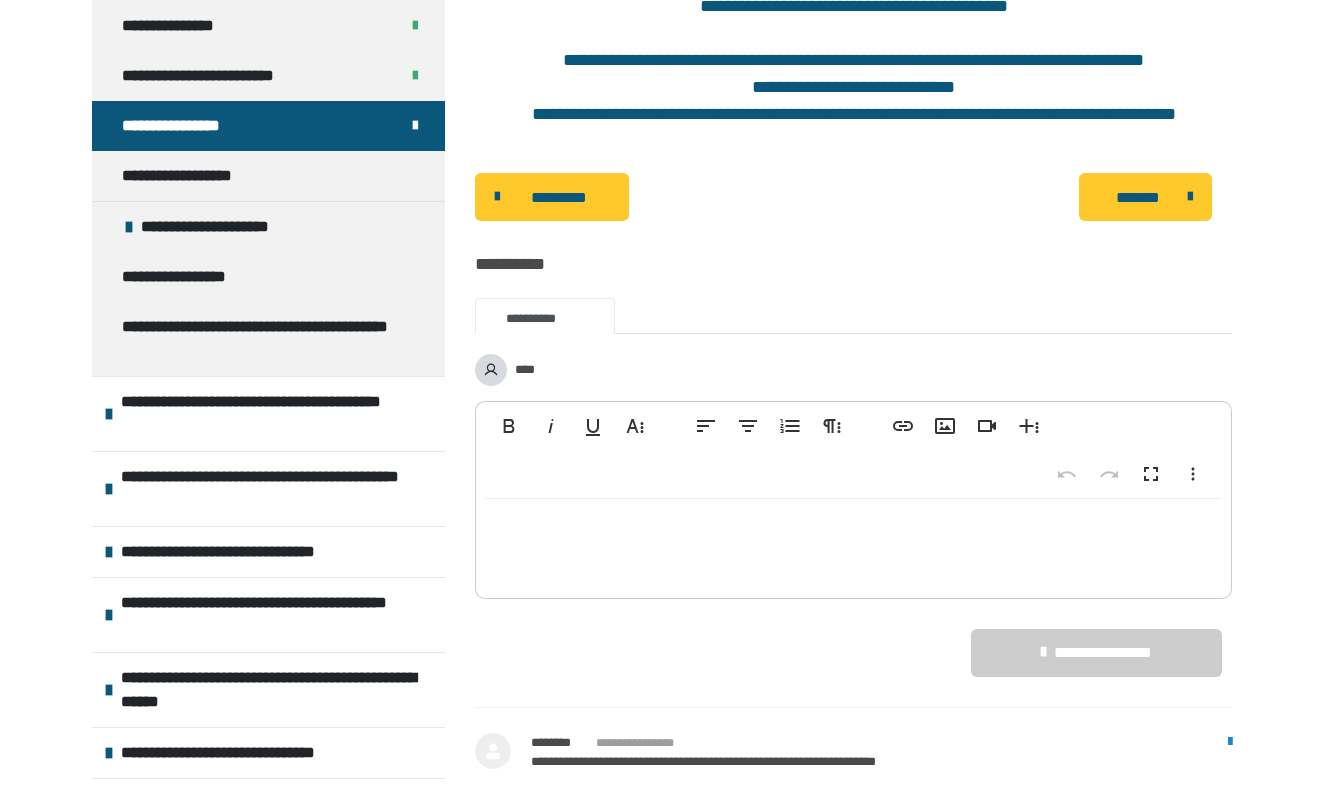 scroll, scrollTop: 1029, scrollLeft: 0, axis: vertical 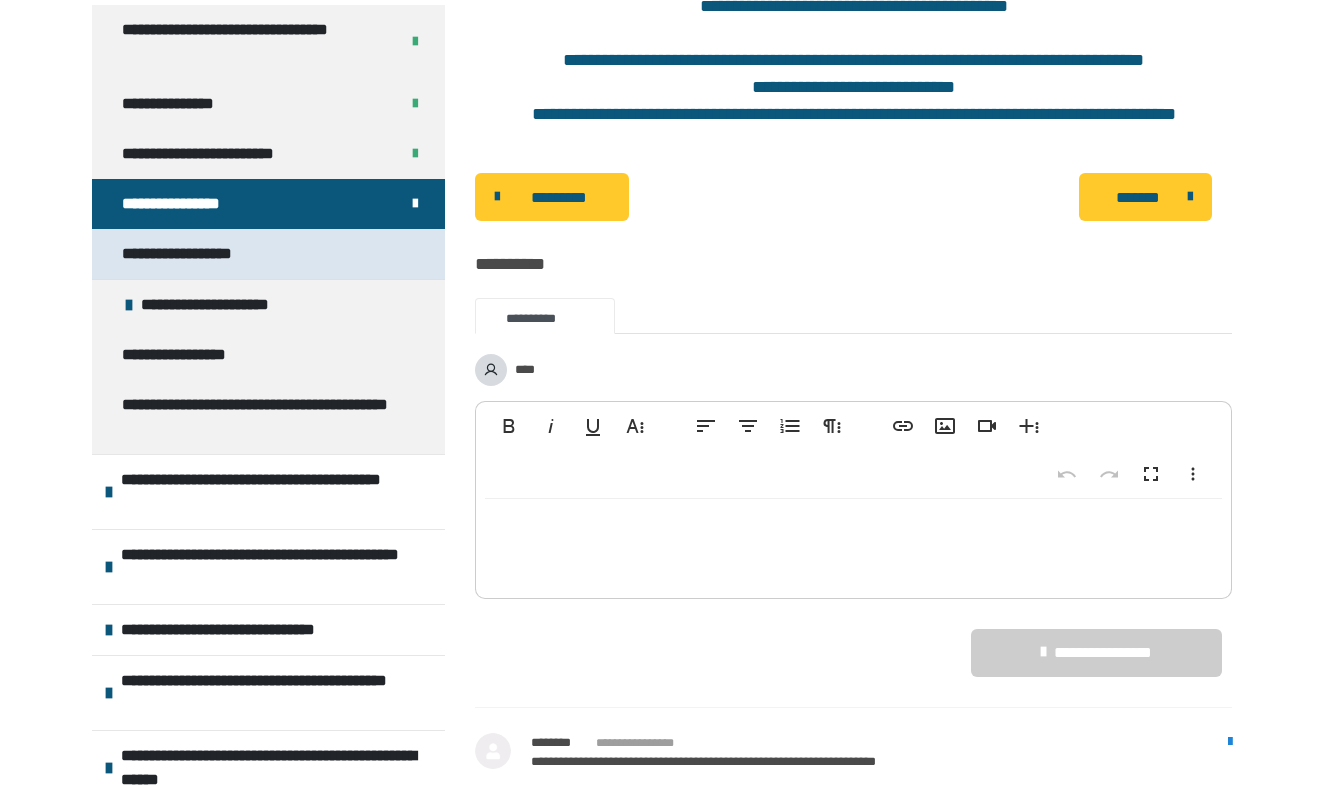click on "**********" at bounding box center (207, 254) 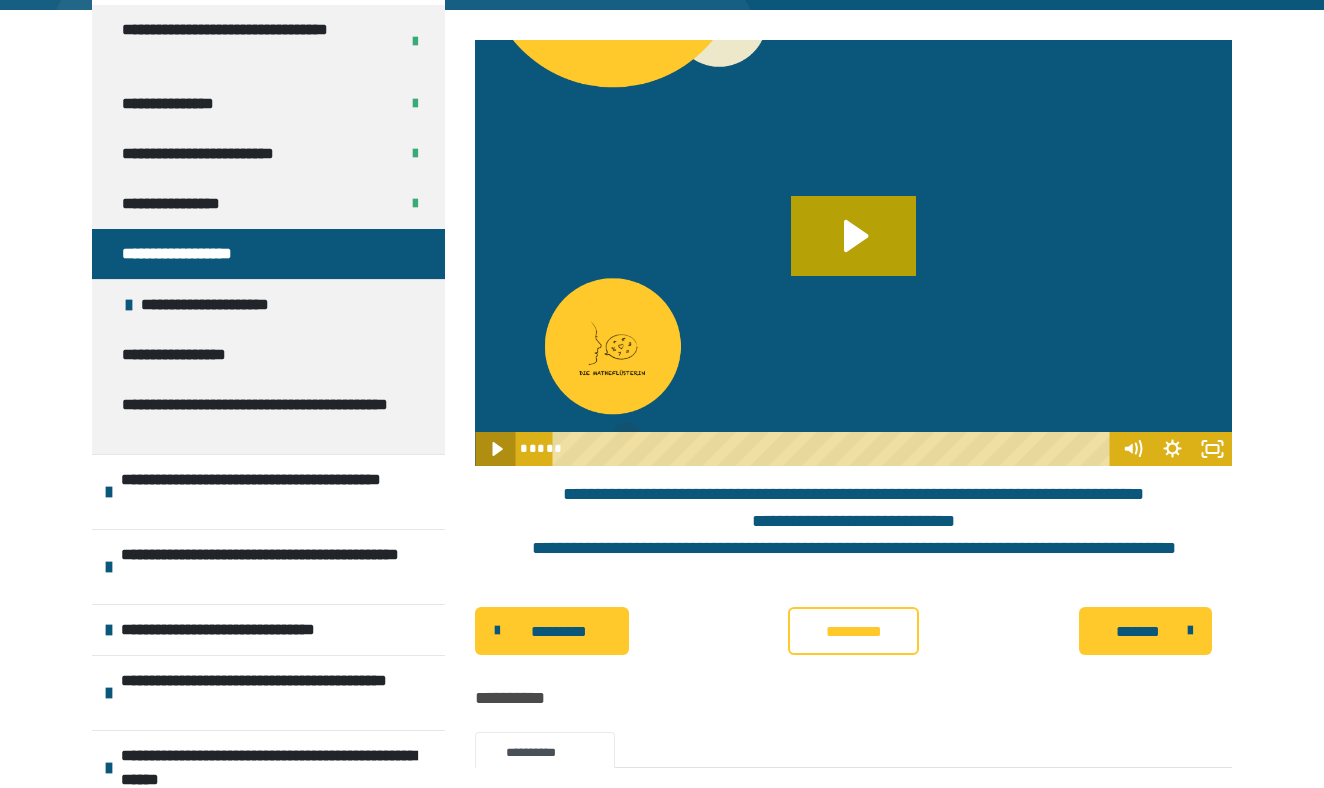 click 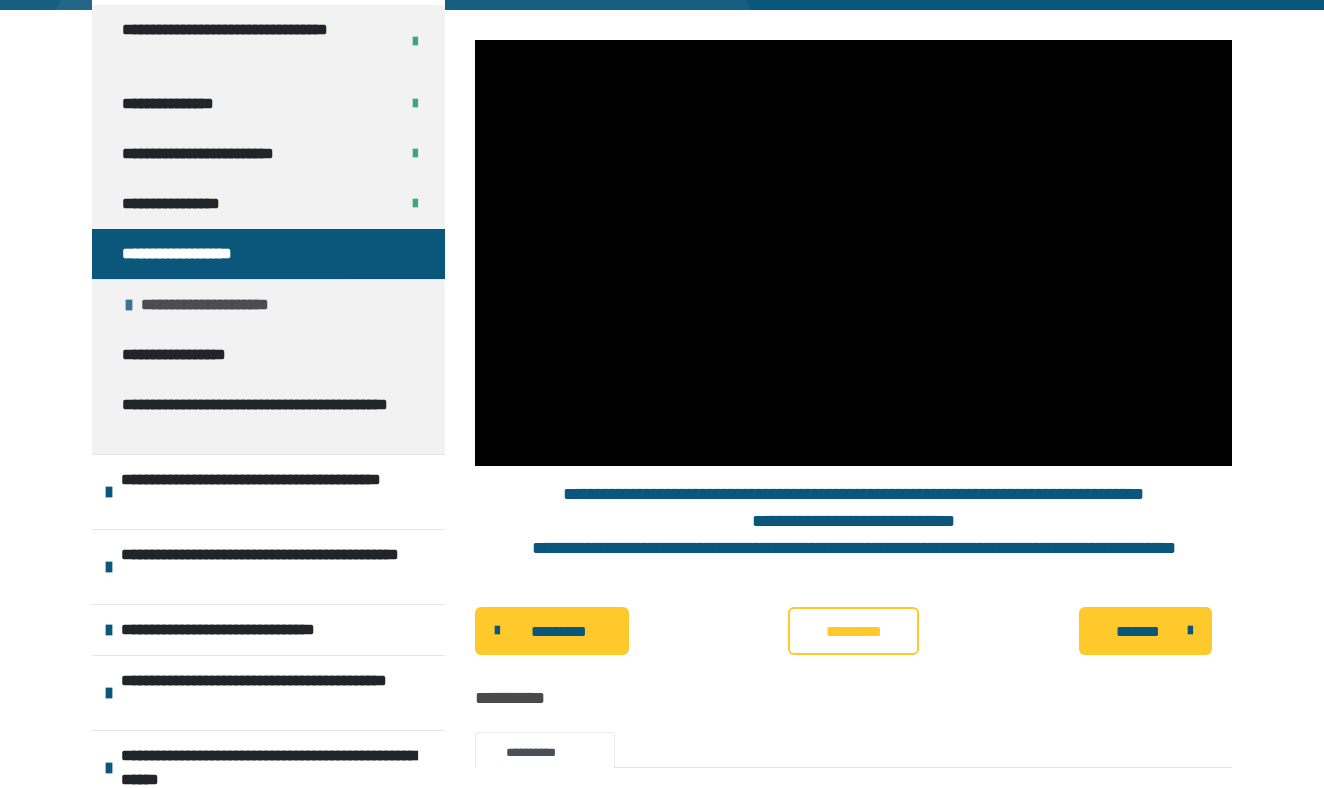 click on "**********" at bounding box center [268, 304] 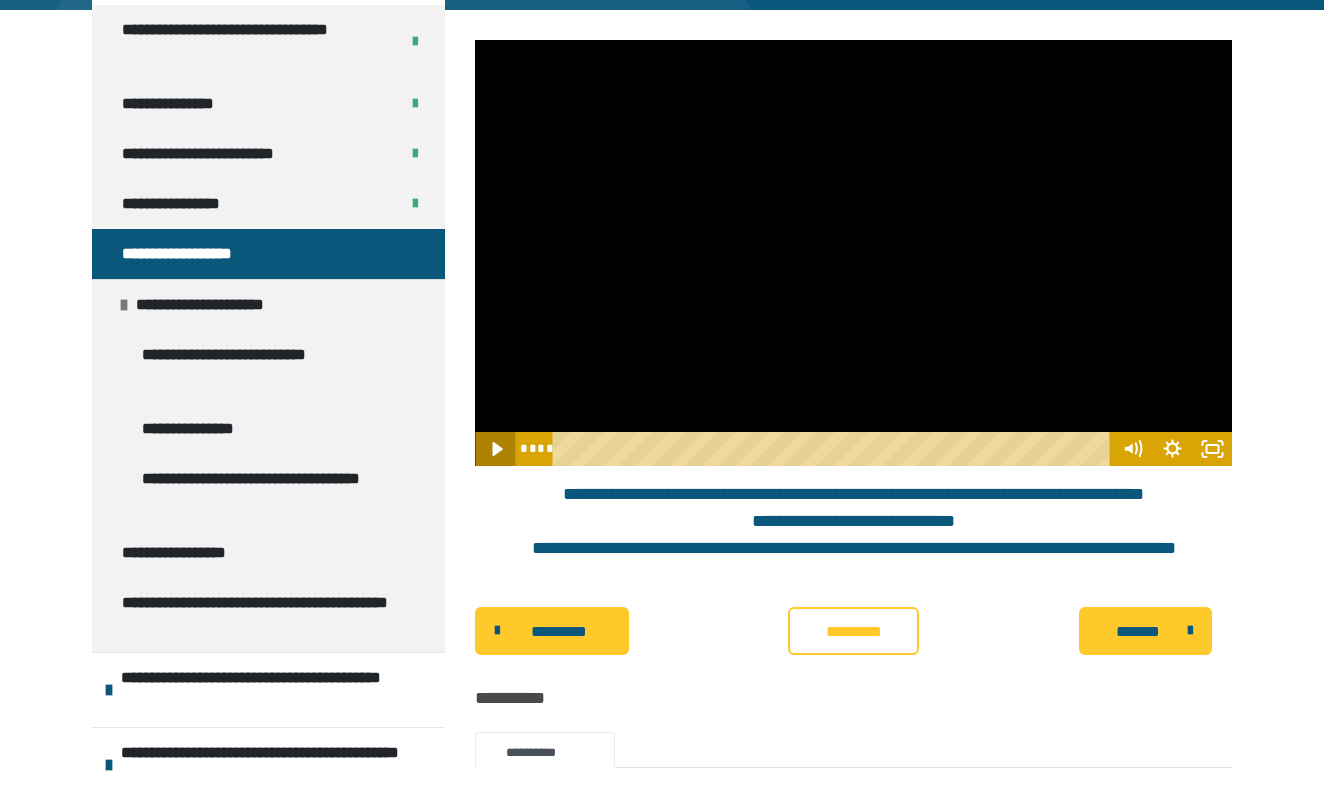 click 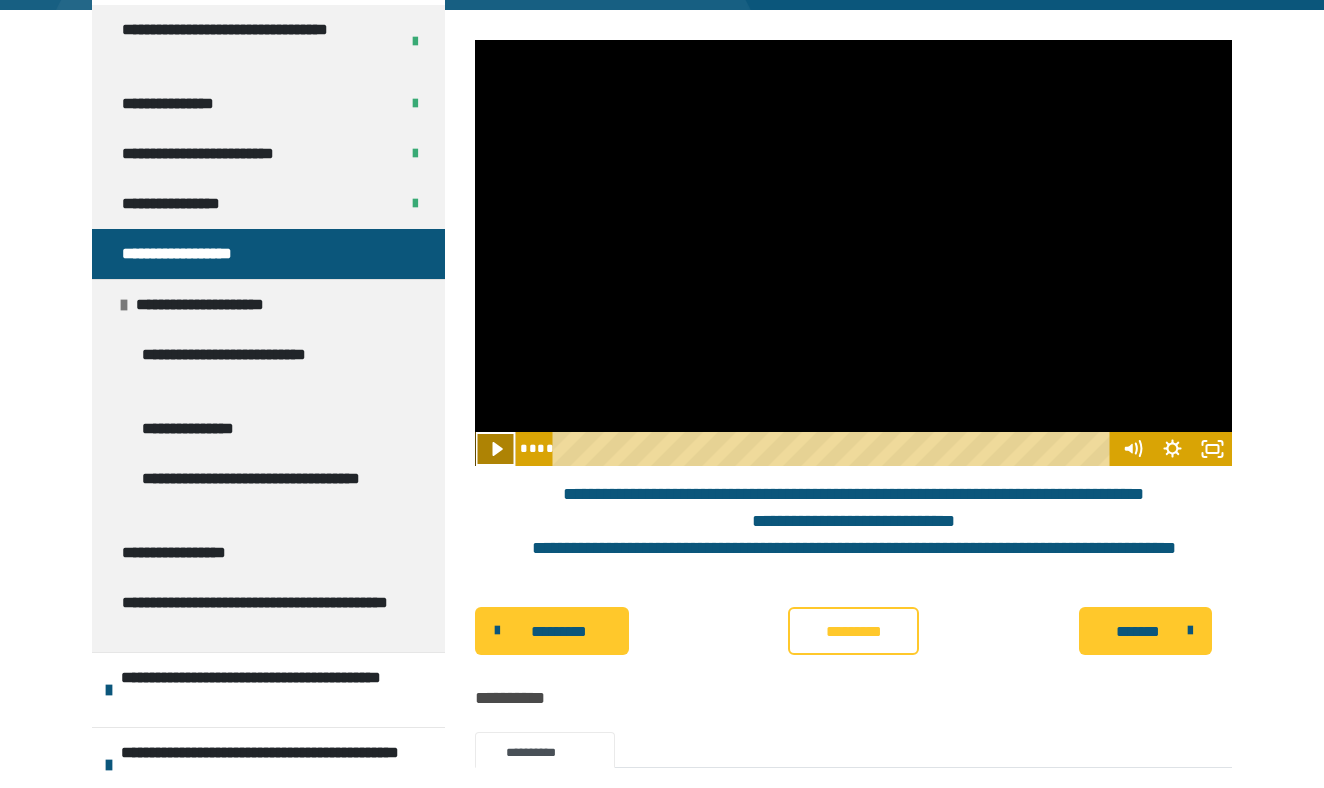 click 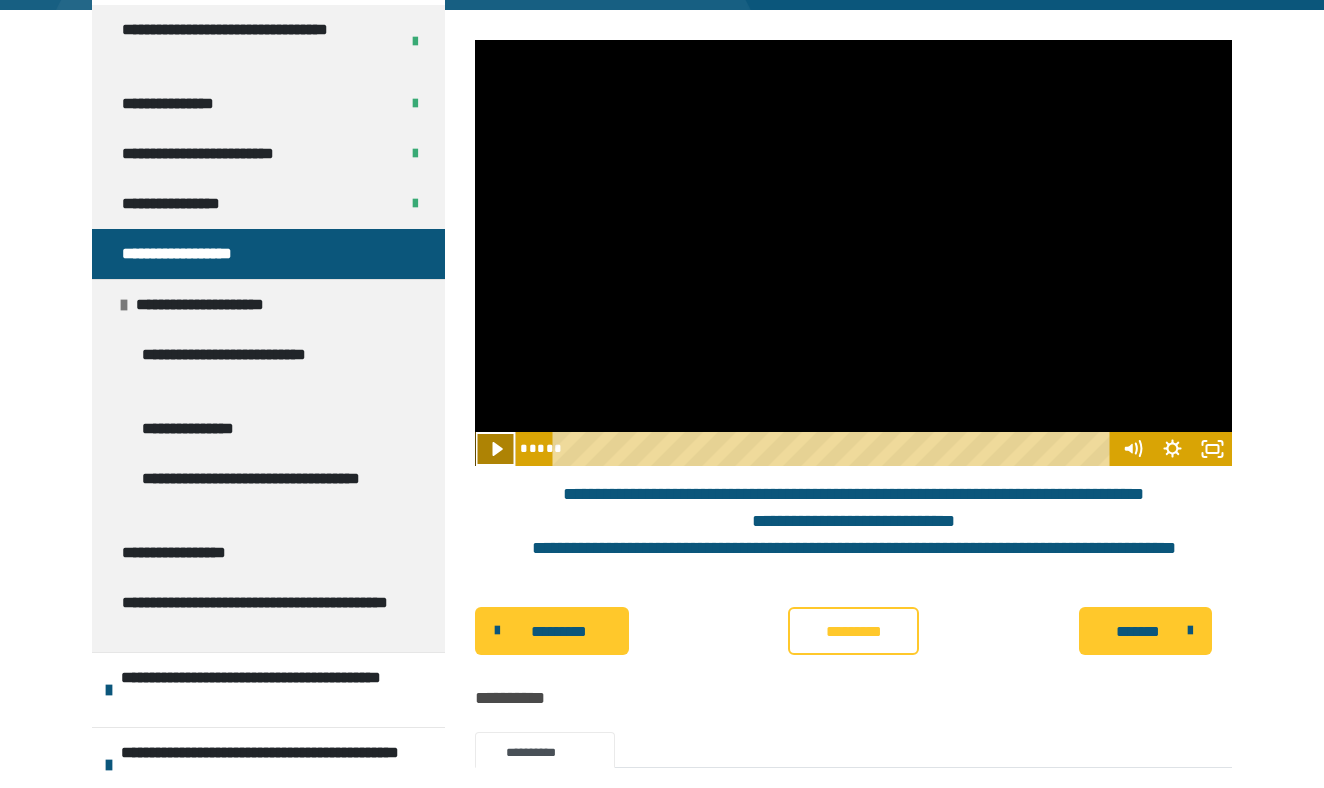 click 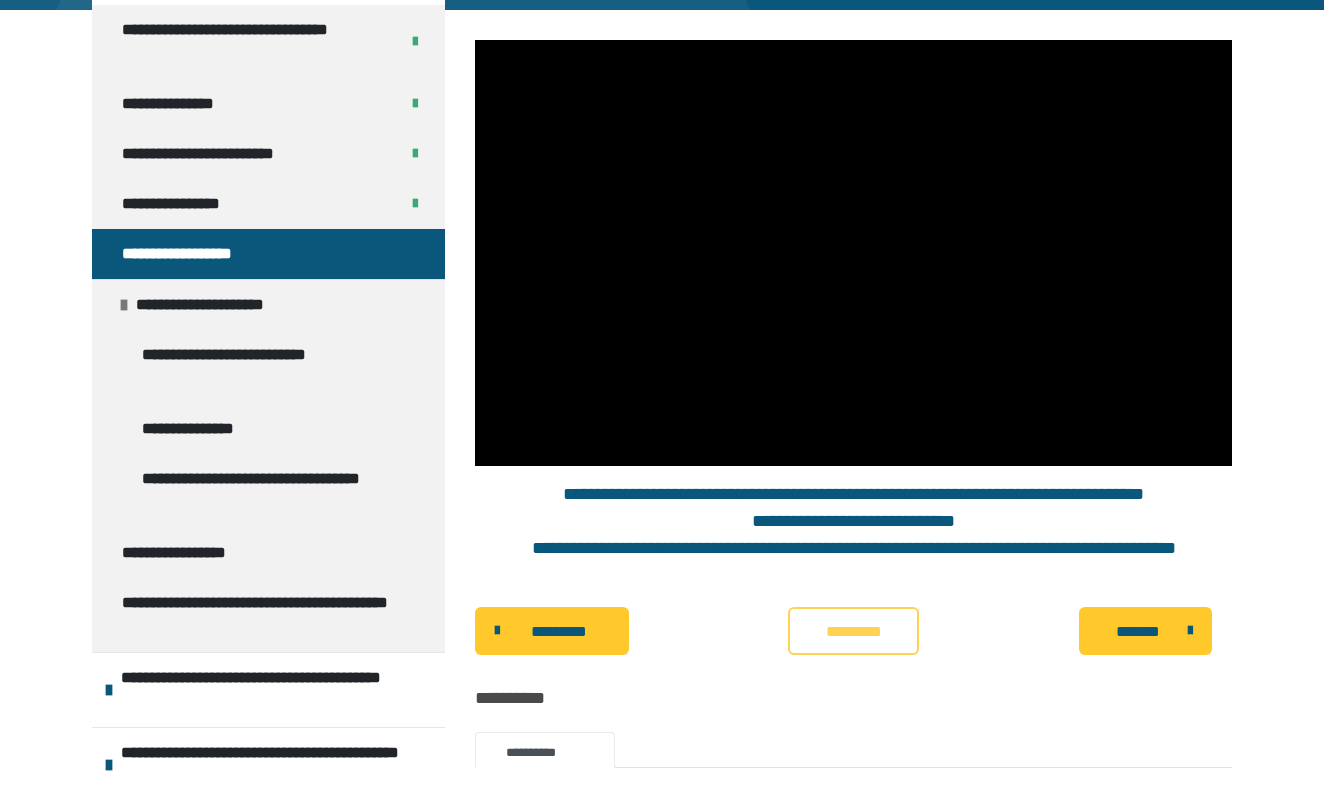 click on "*********" at bounding box center [853, 631] 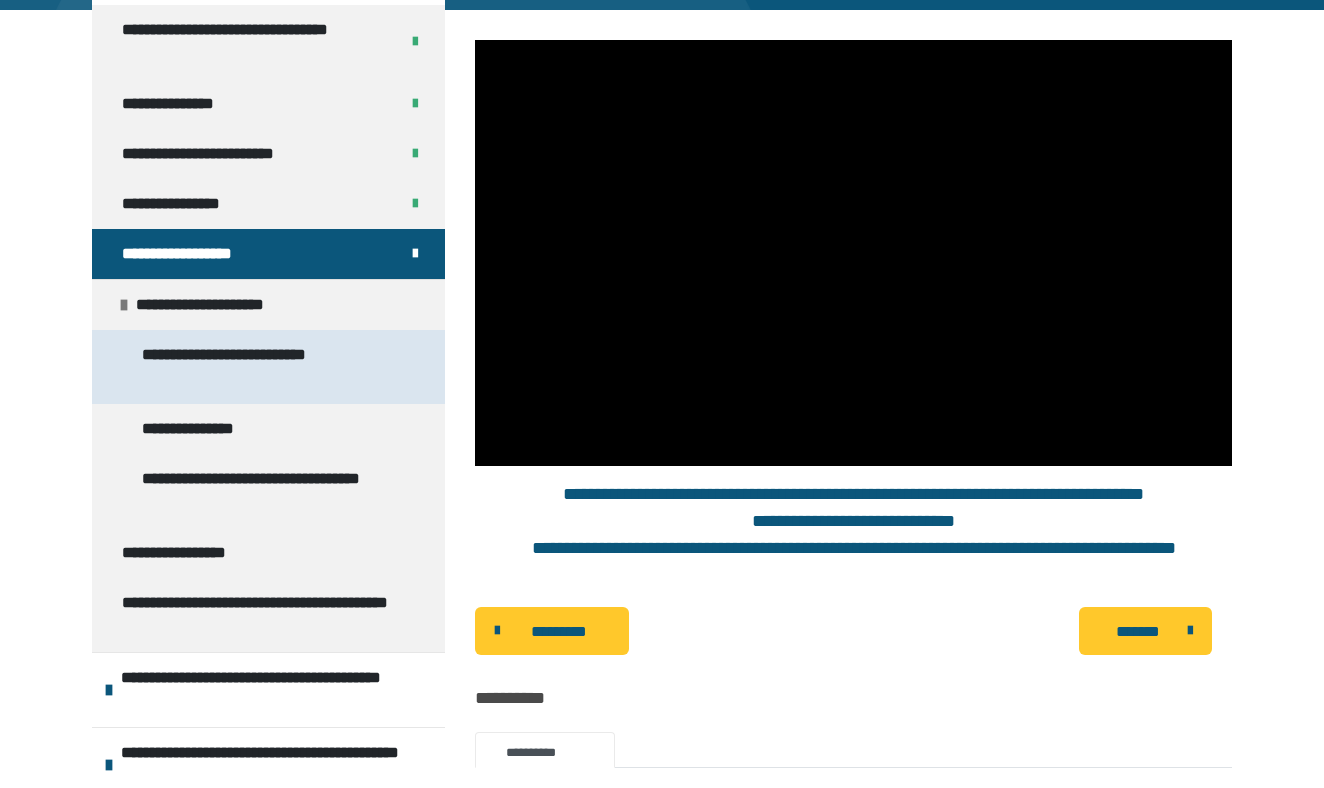 click on "**********" at bounding box center (270, 367) 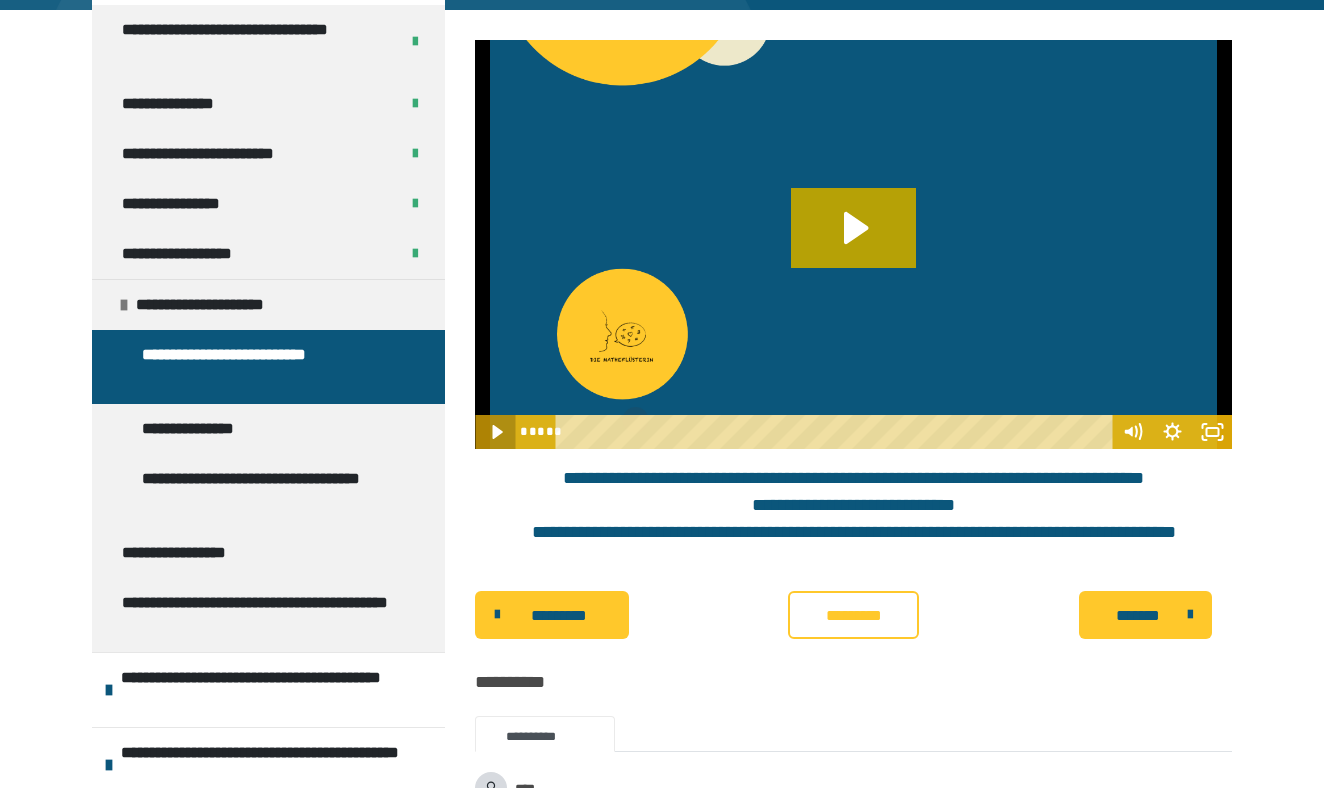 click 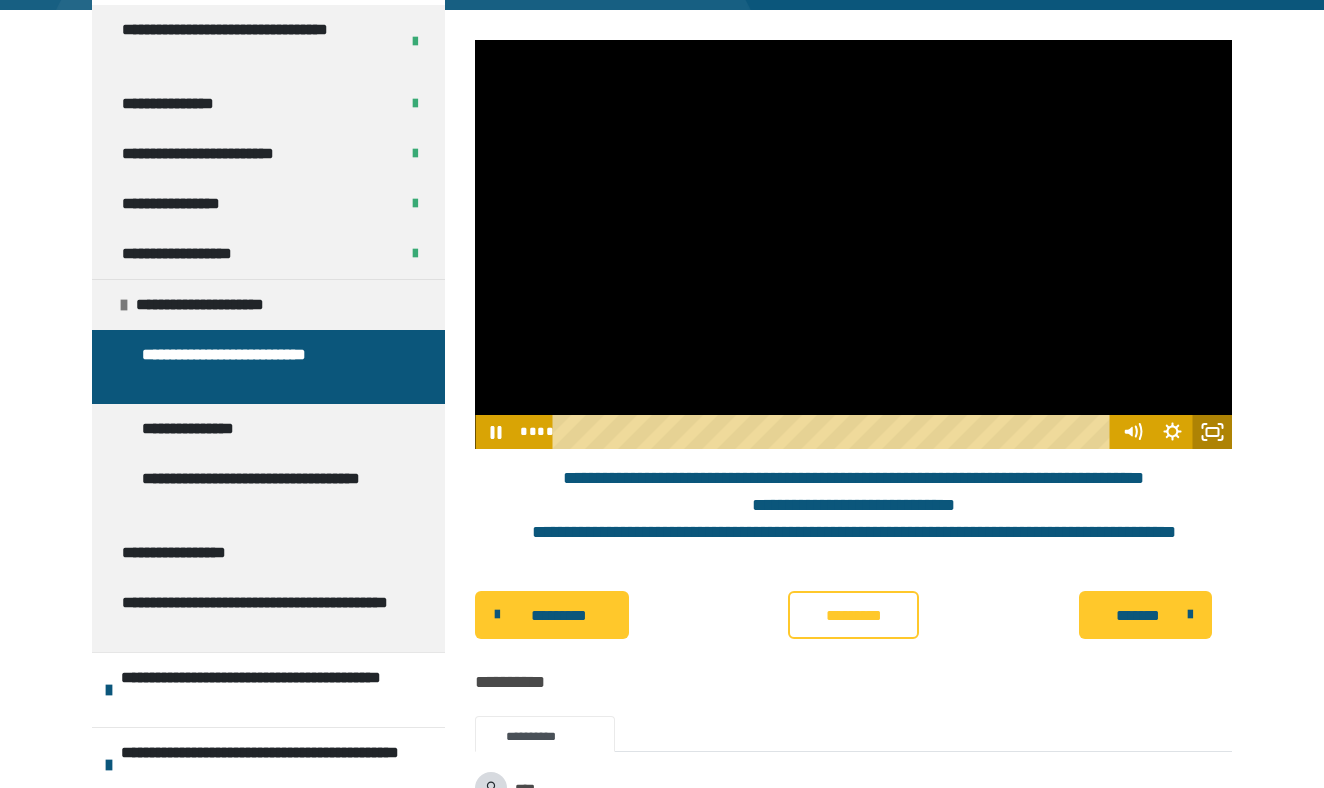 click 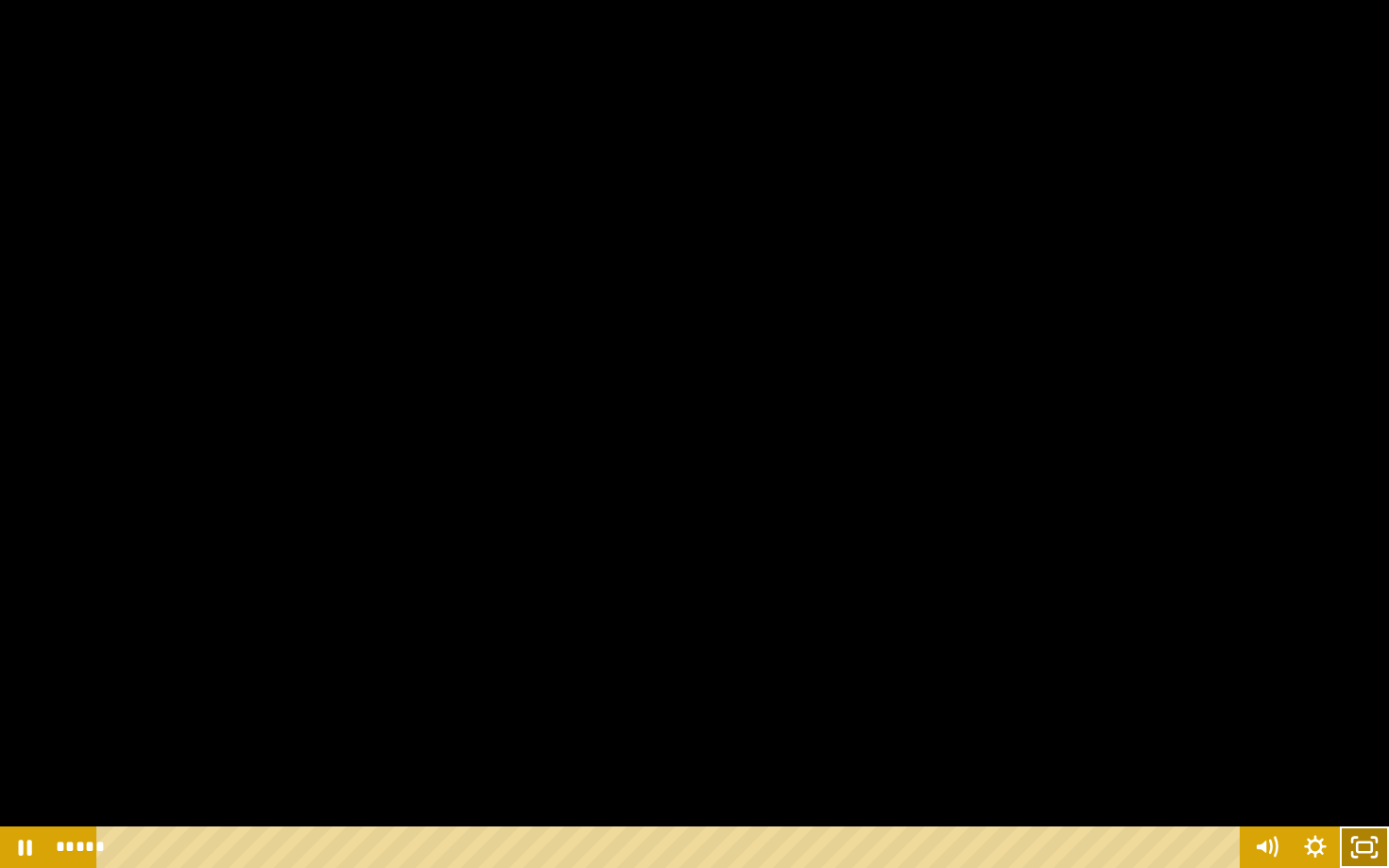 click 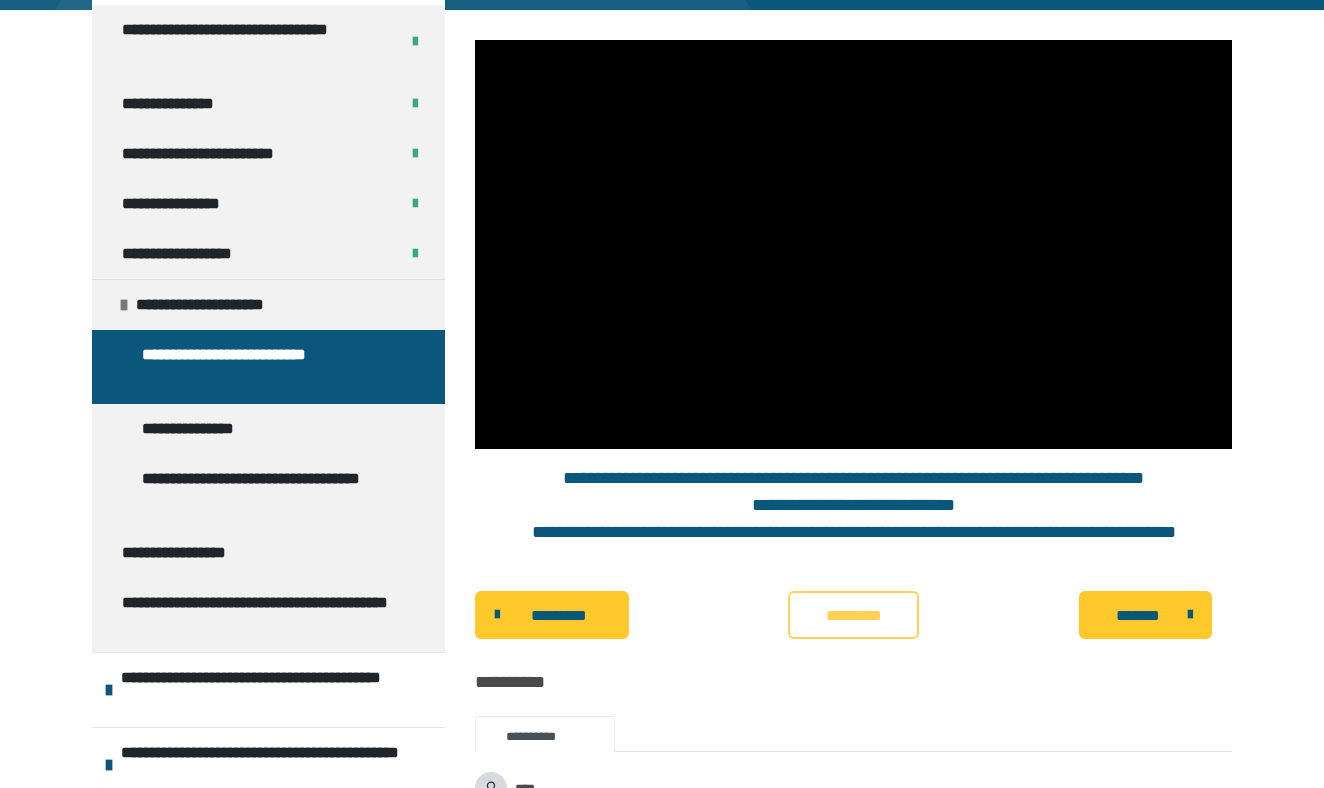 click on "*********" at bounding box center [853, 615] 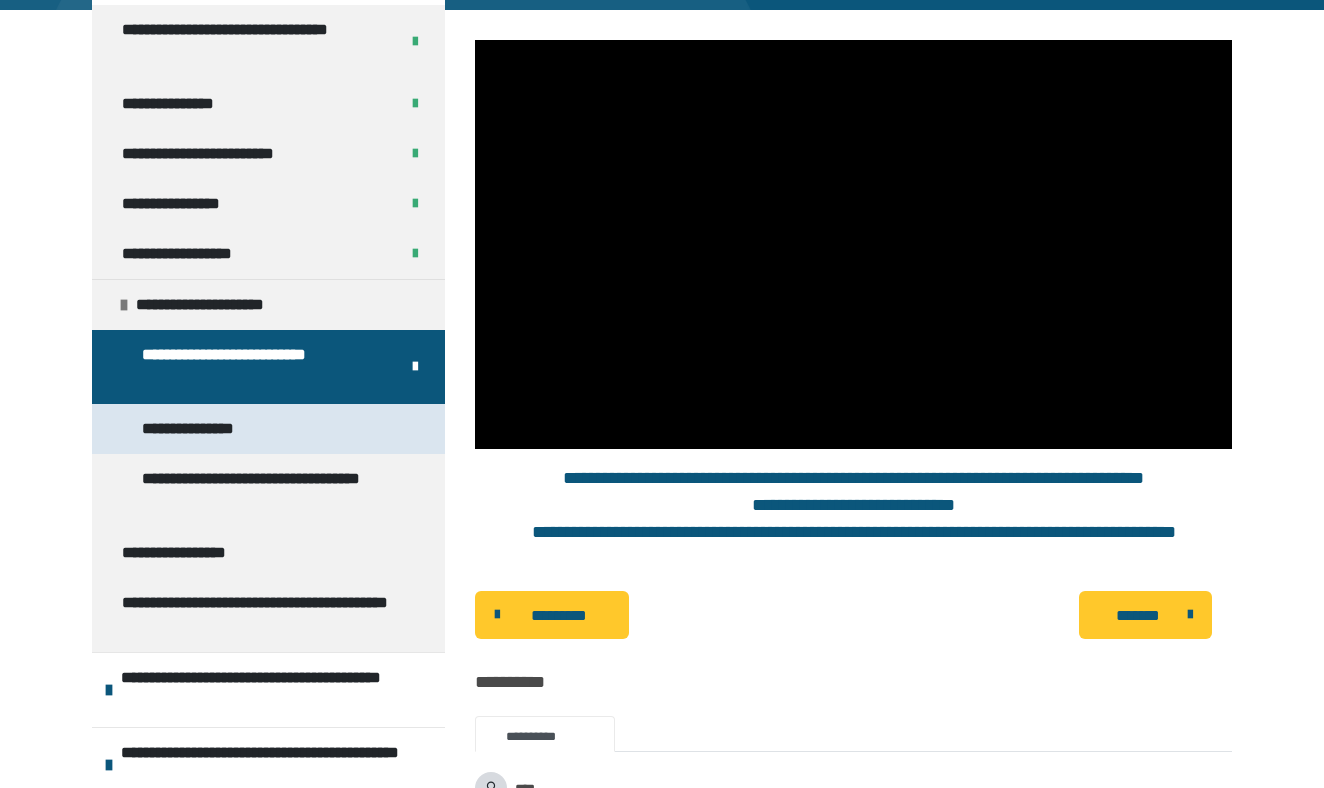 click on "**********" at bounding box center [268, 429] 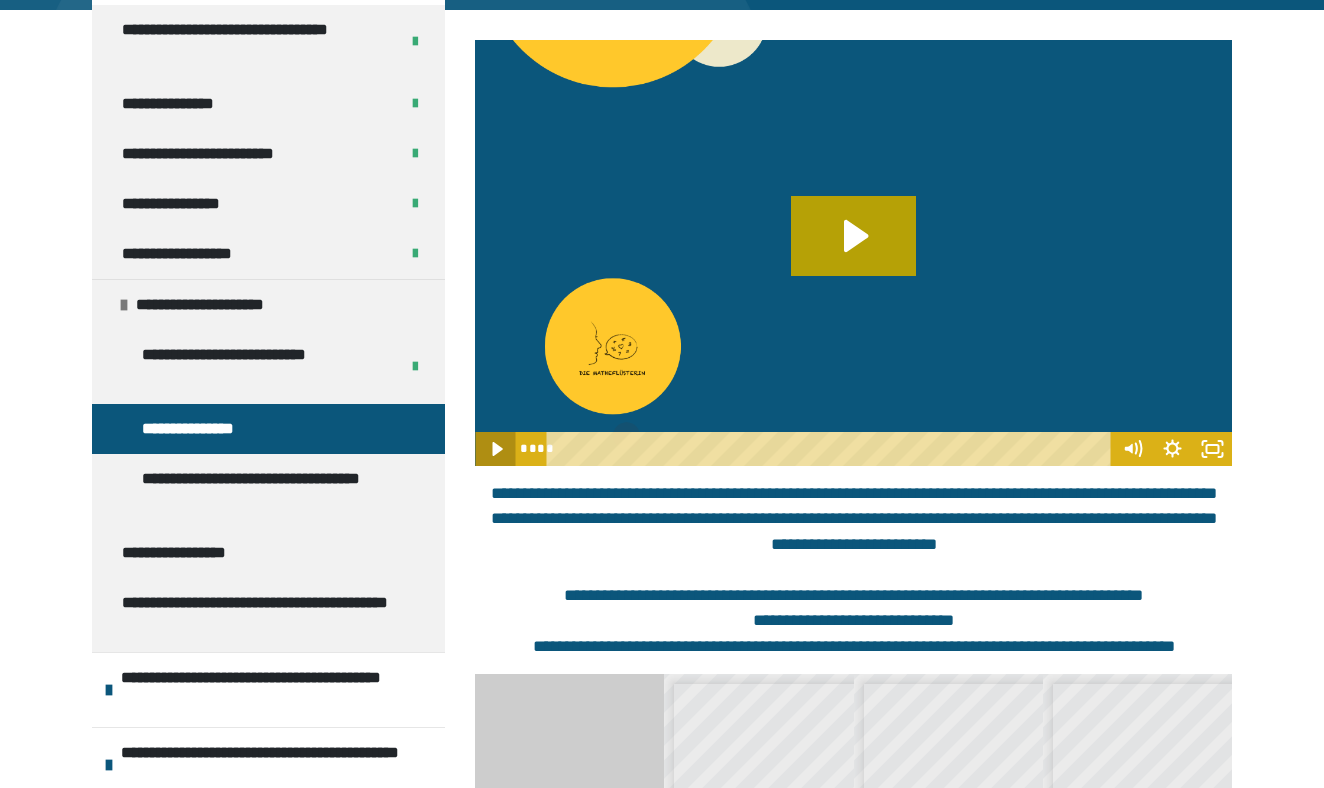 click 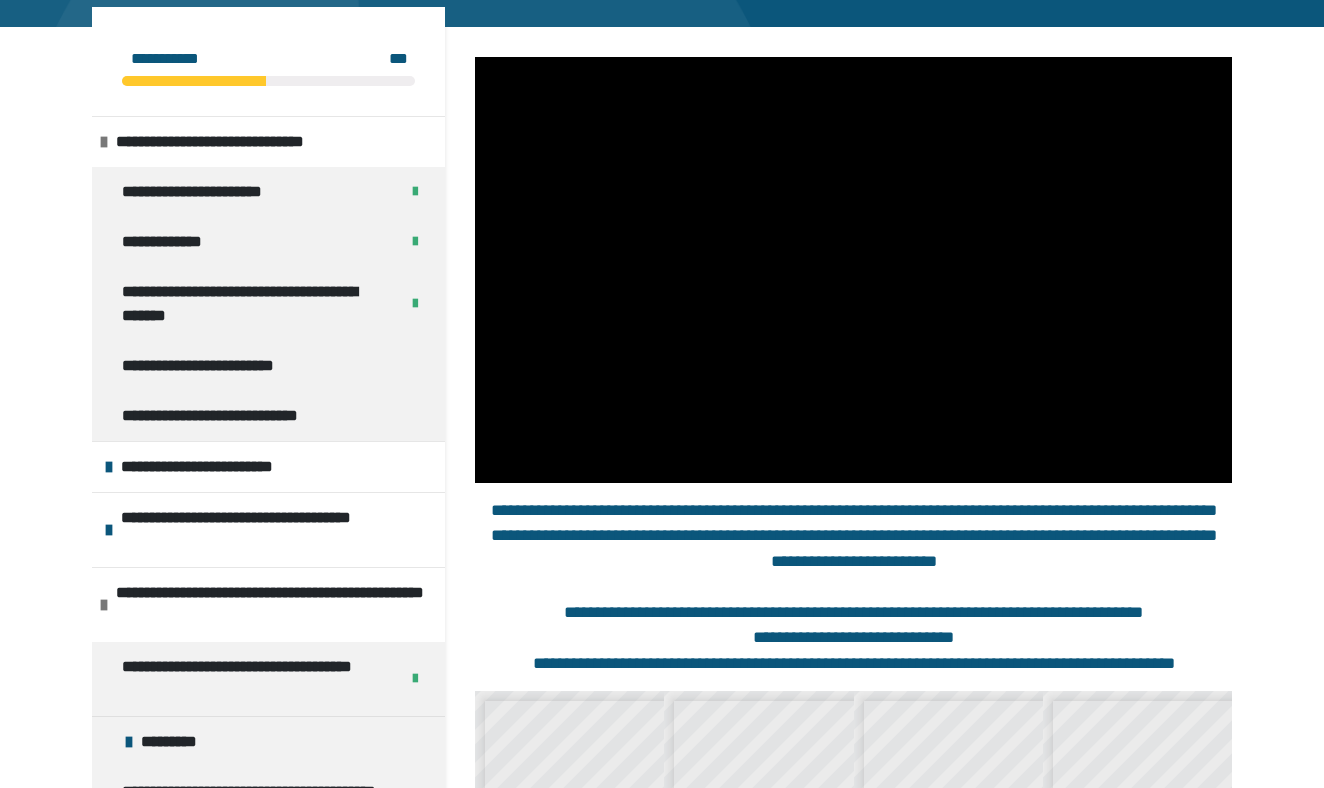 scroll, scrollTop: 218, scrollLeft: 0, axis: vertical 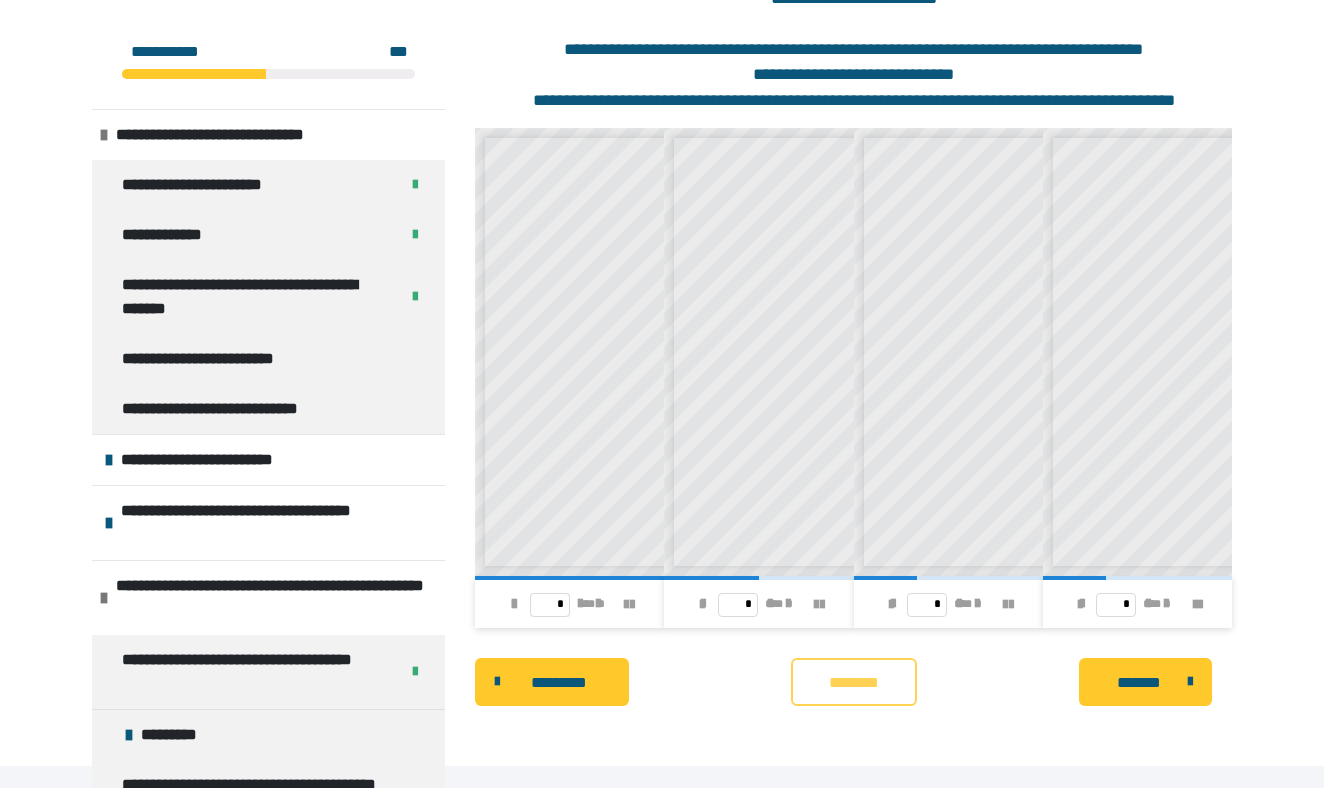click on "********" at bounding box center [854, 683] 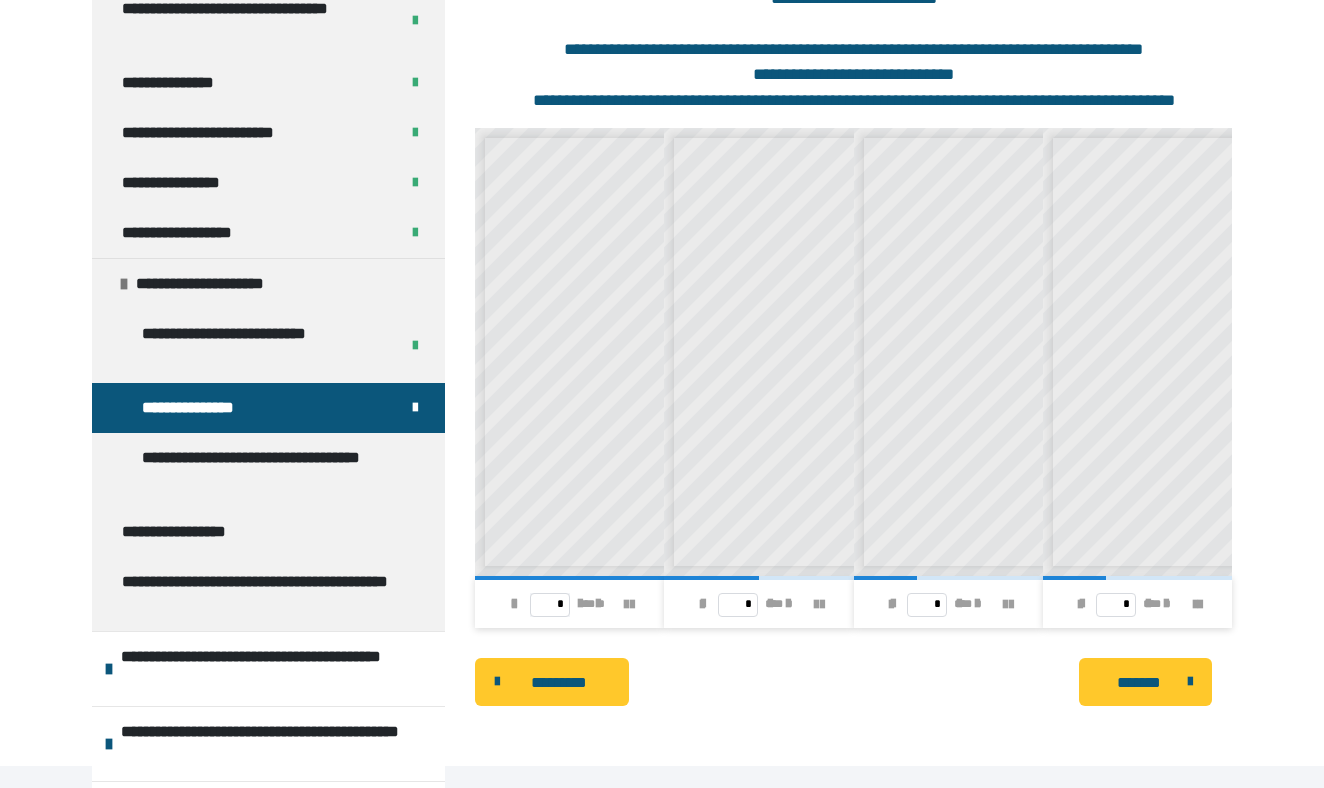 scroll, scrollTop: 1051, scrollLeft: 0, axis: vertical 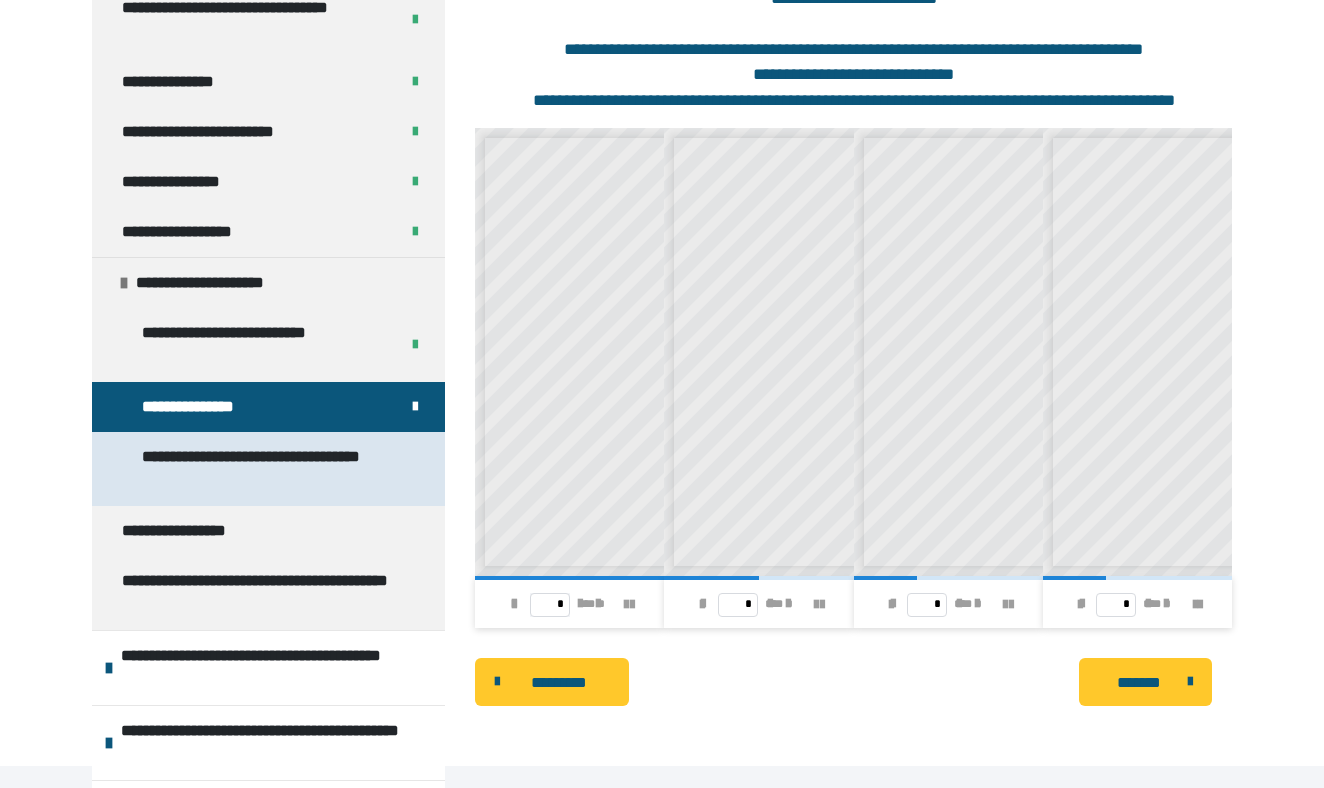 click on "**********" at bounding box center [270, 469] 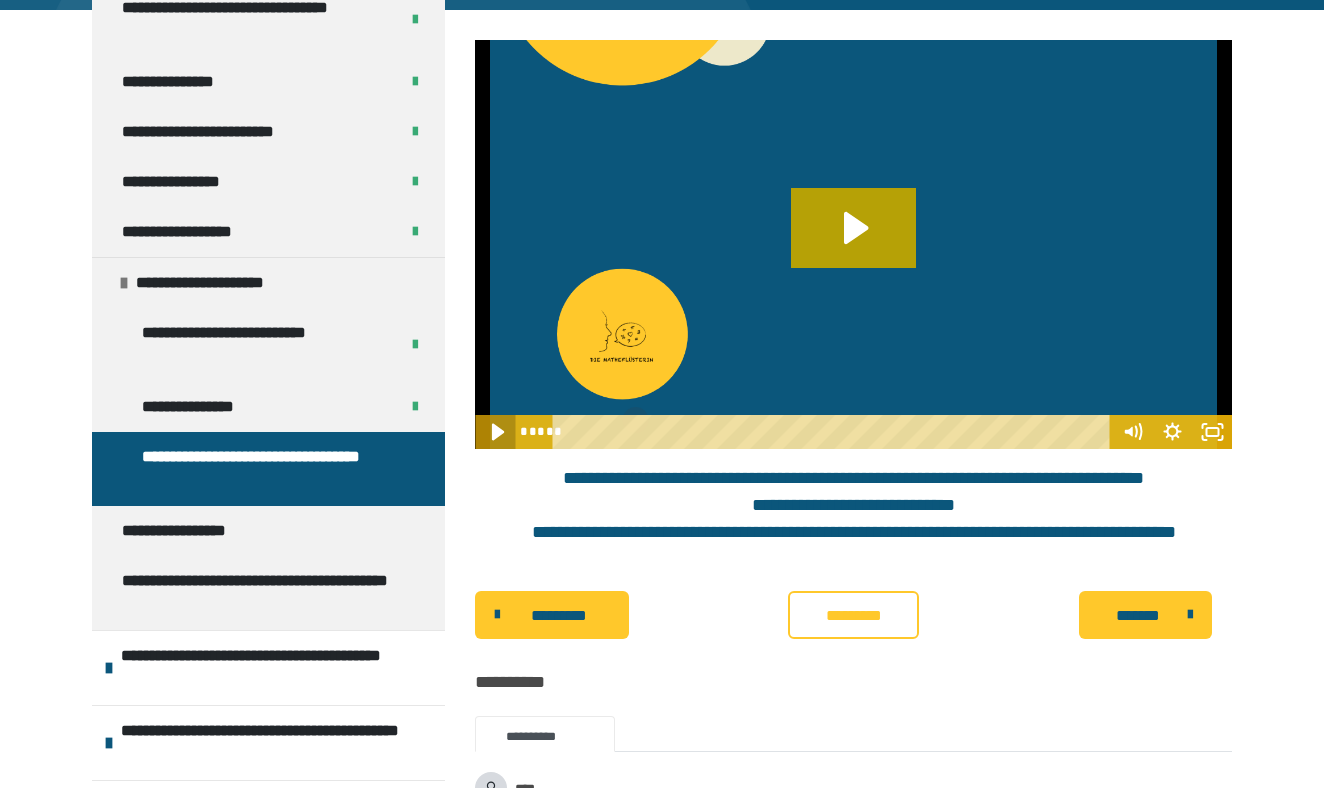 click 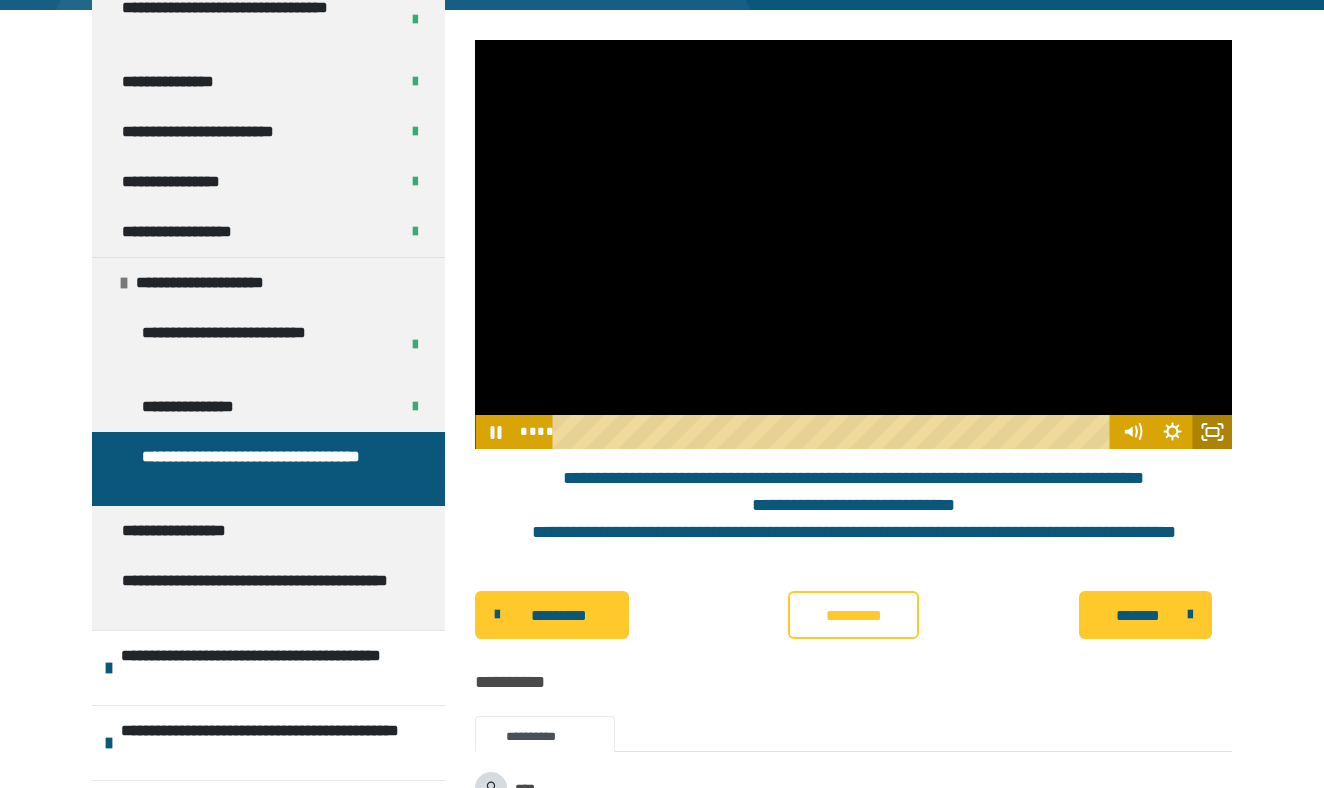 click 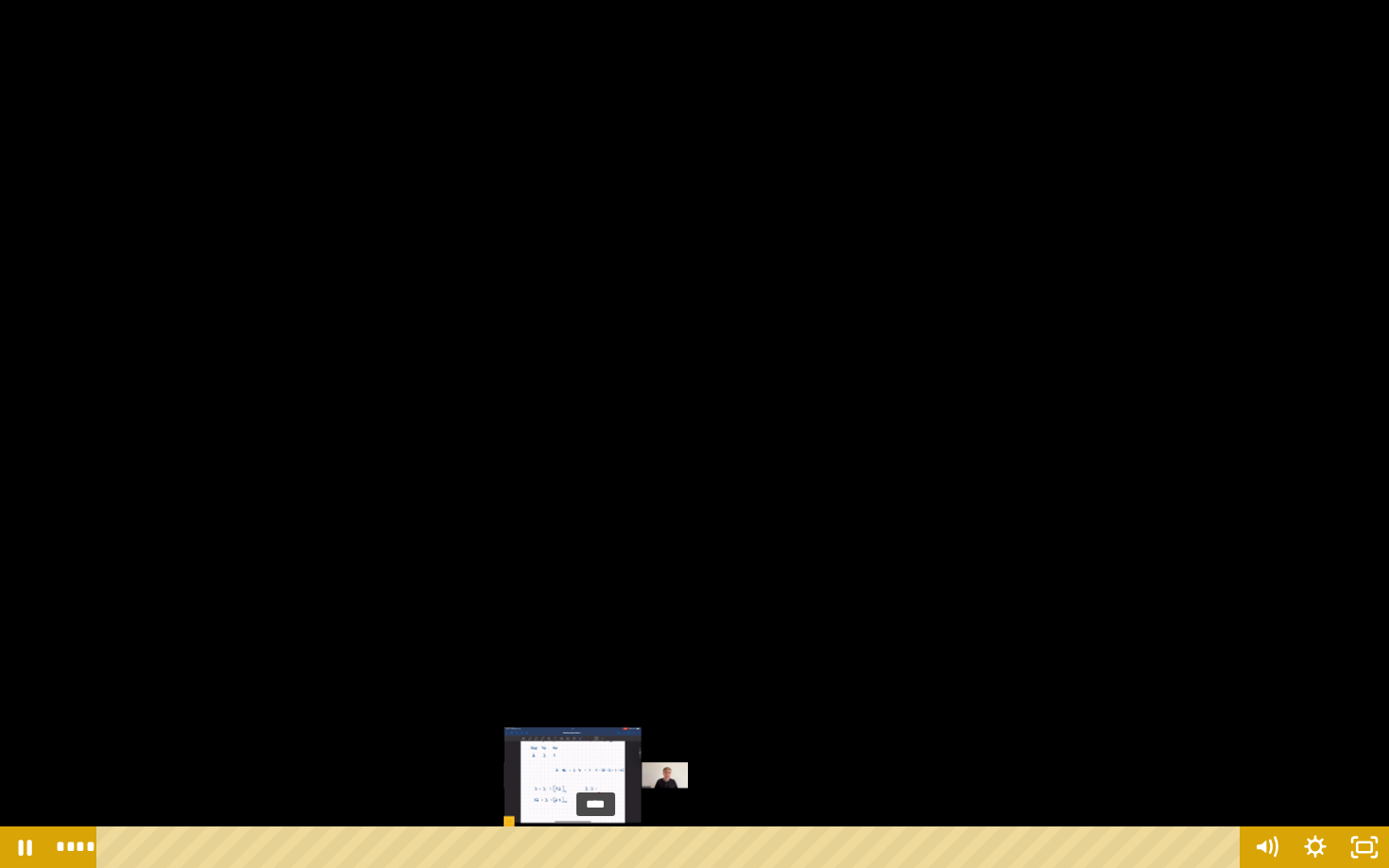 drag, startPoint x: 652, startPoint y: 846, endPoint x: 597, endPoint y: 852, distance: 55.3263 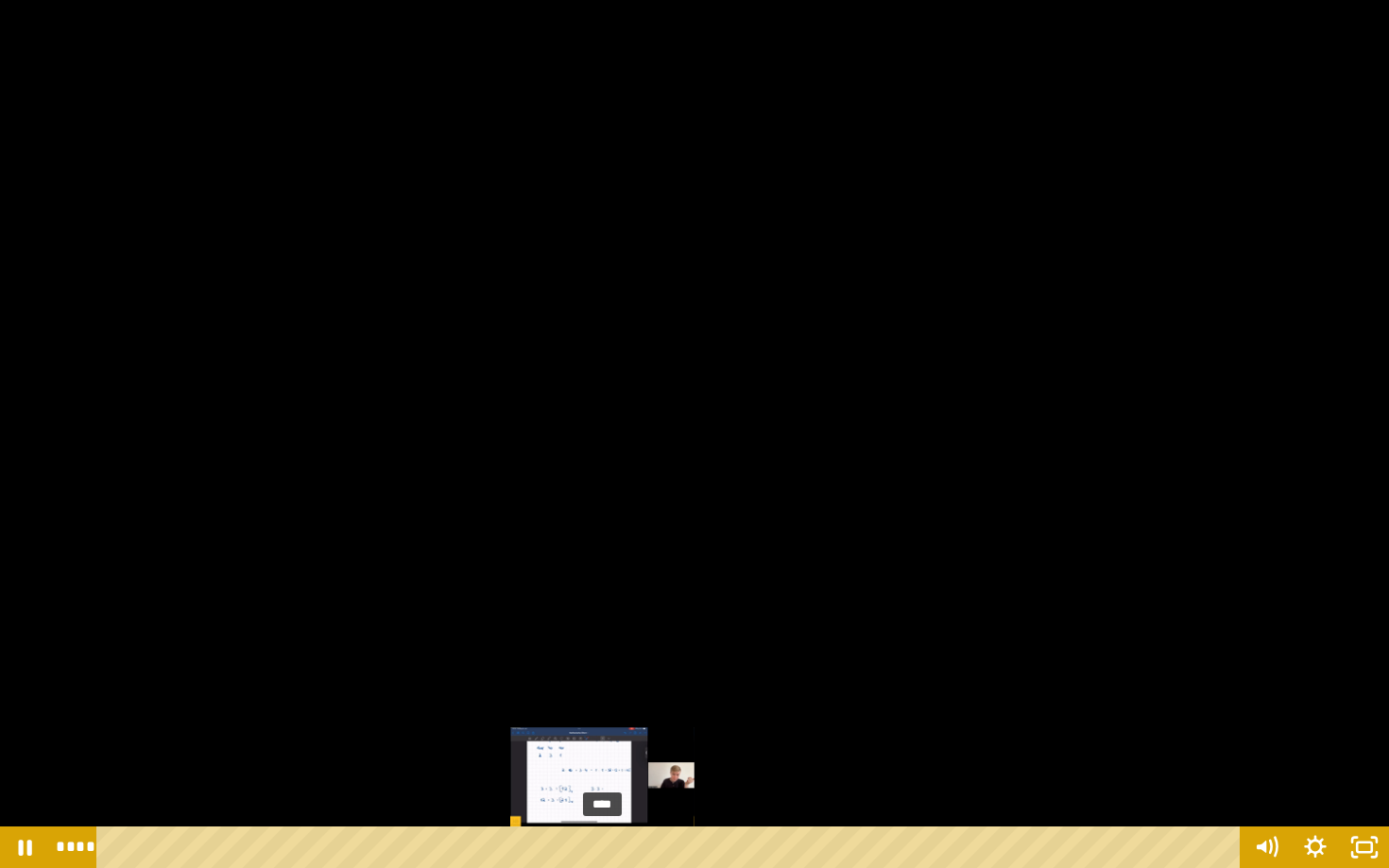 drag, startPoint x: 623, startPoint y: 848, endPoint x: 604, endPoint y: 848, distance: 19 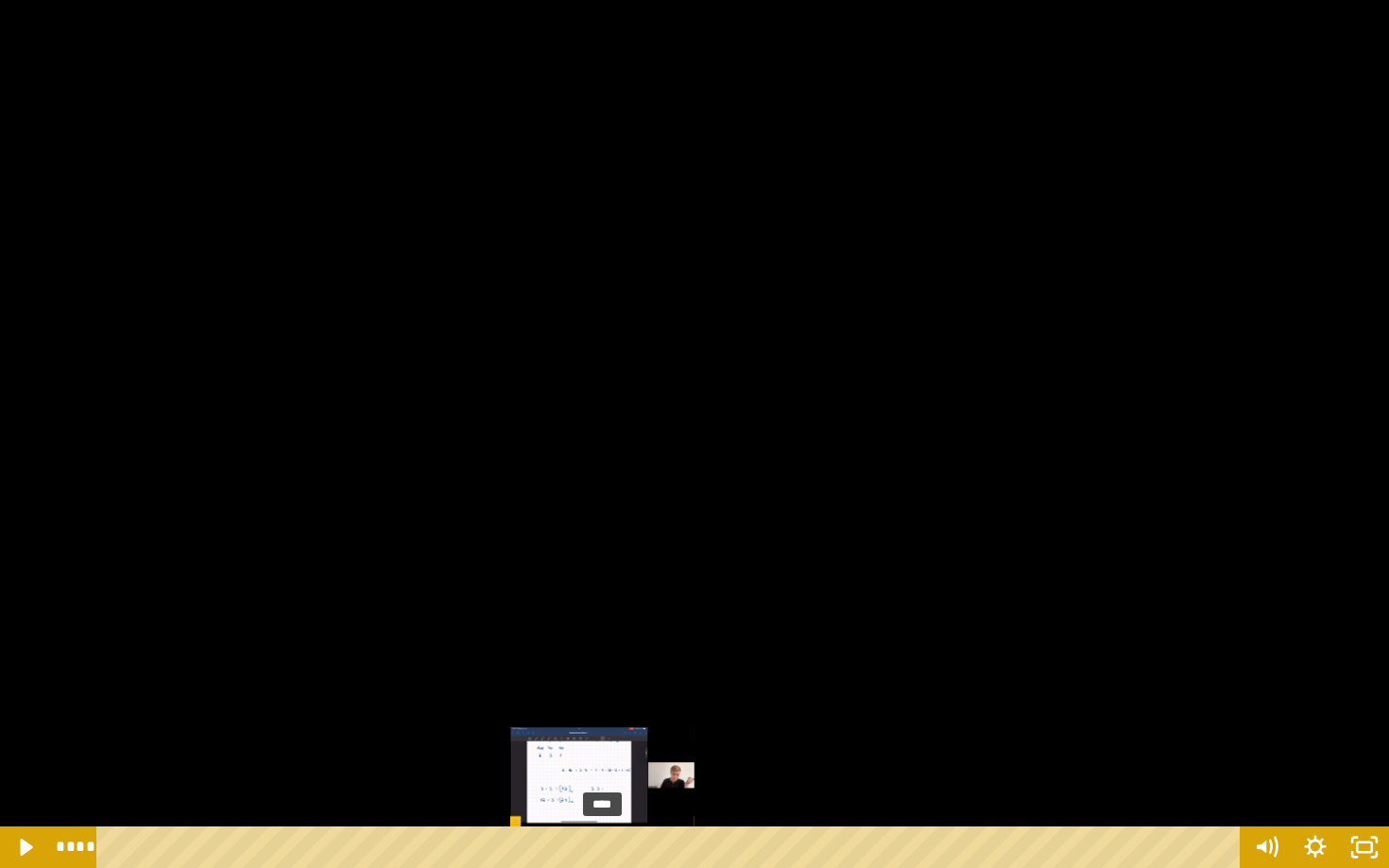 click on "****" at bounding box center (672, 847) 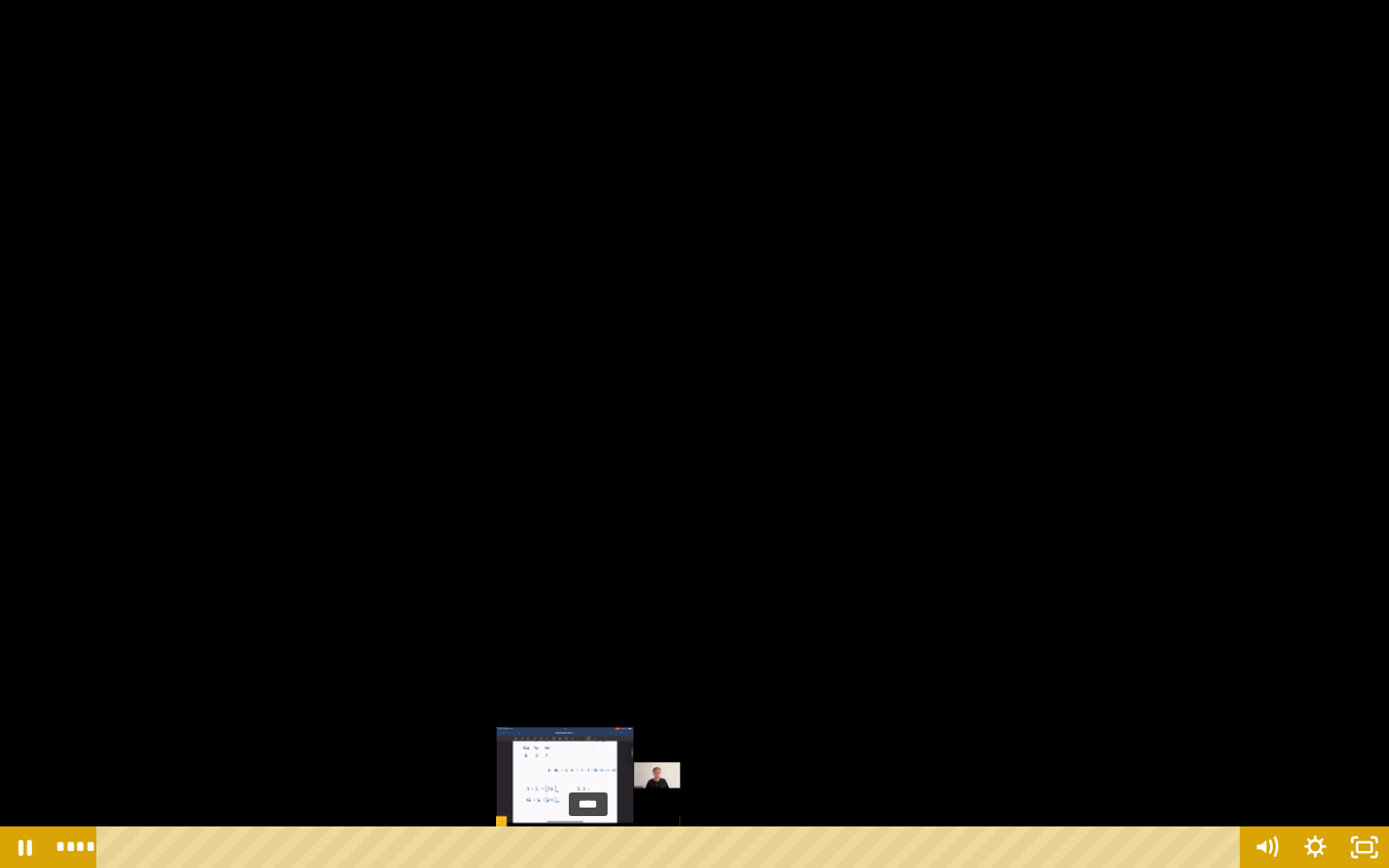 drag, startPoint x: 619, startPoint y: 842, endPoint x: 589, endPoint y: 842, distance: 30 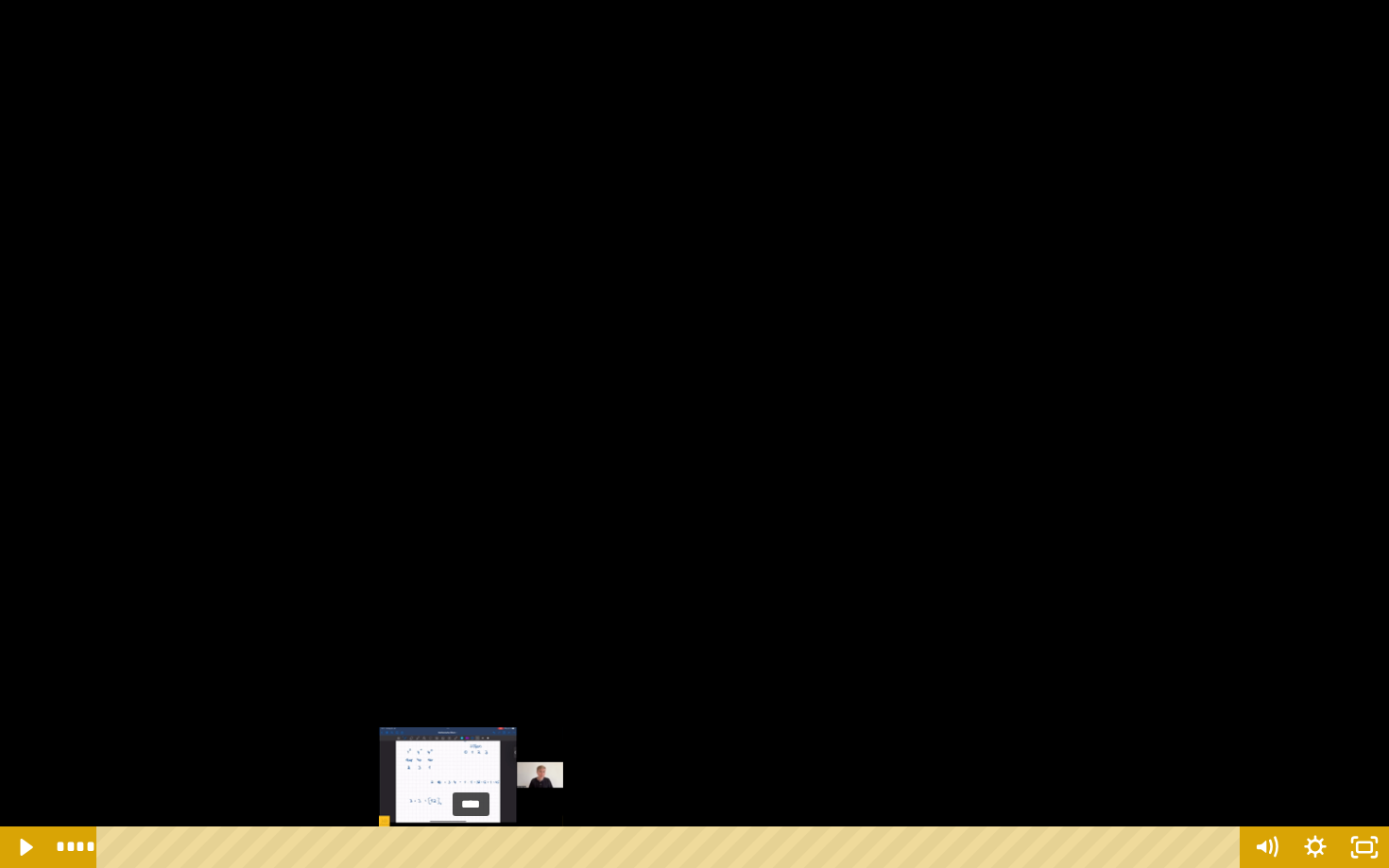 click on "****" at bounding box center [672, 847] 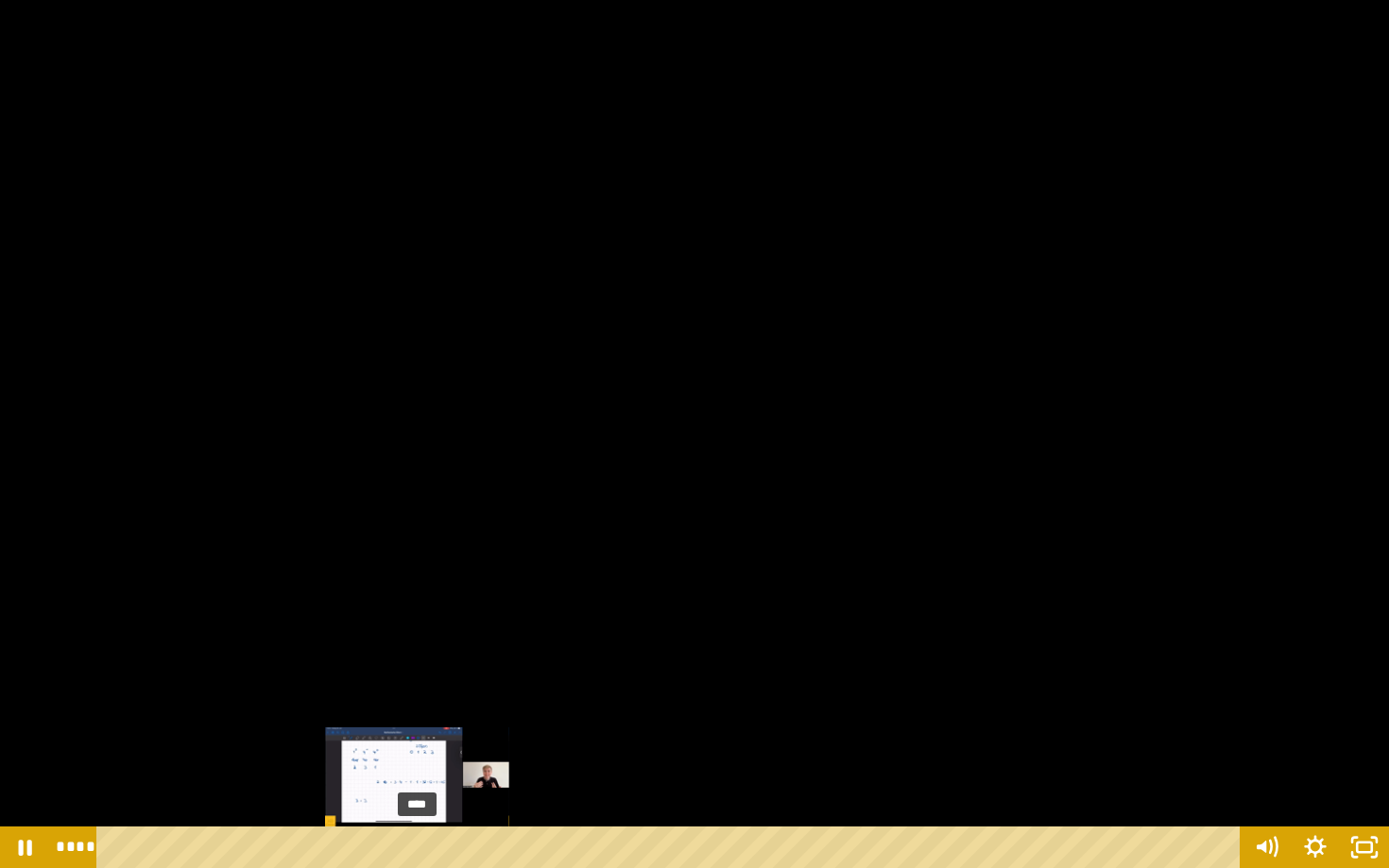 click on "****" at bounding box center (672, 847) 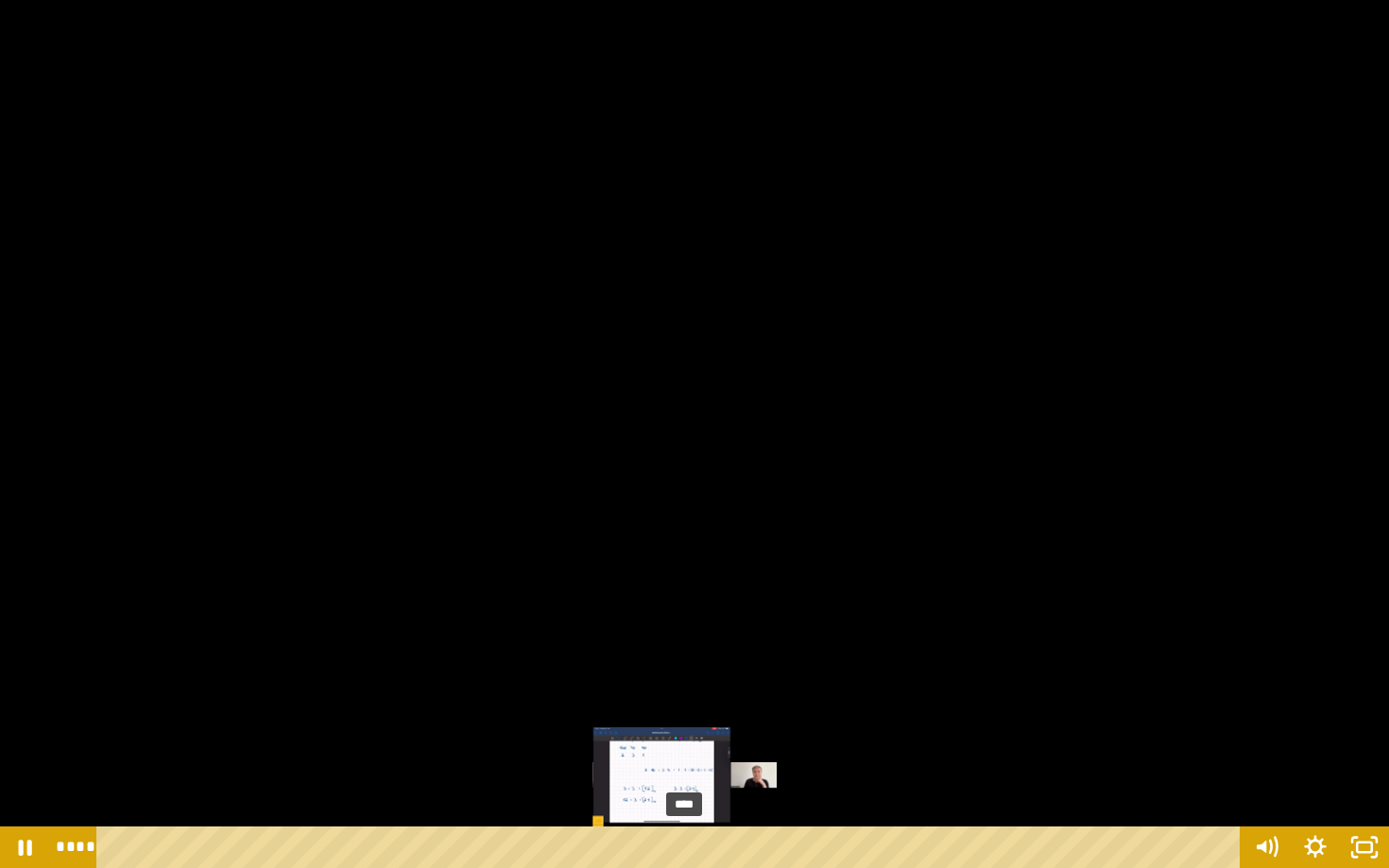 drag, startPoint x: 471, startPoint y: 846, endPoint x: 687, endPoint y: 846, distance: 216 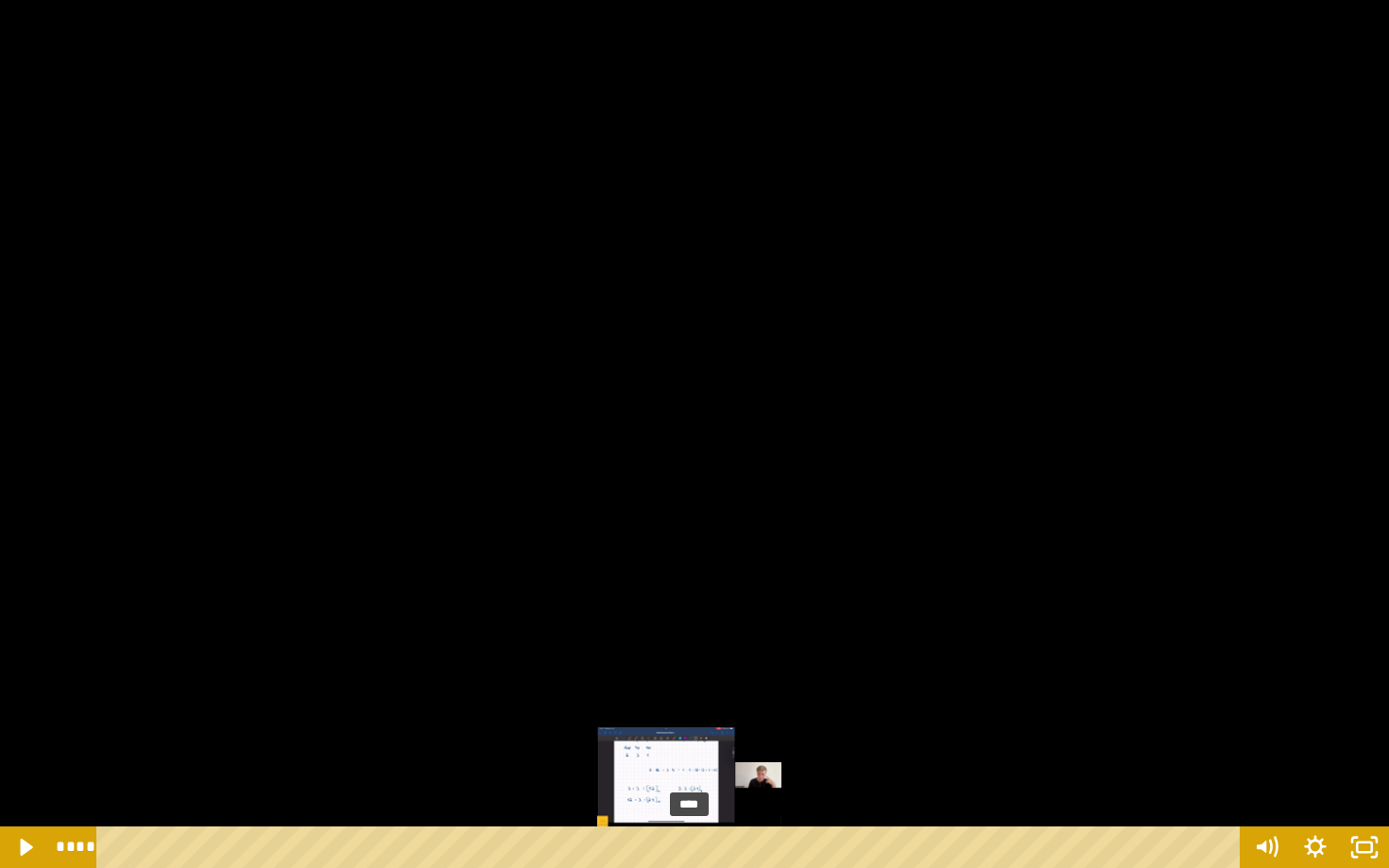 click at bounding box center (690, 847) 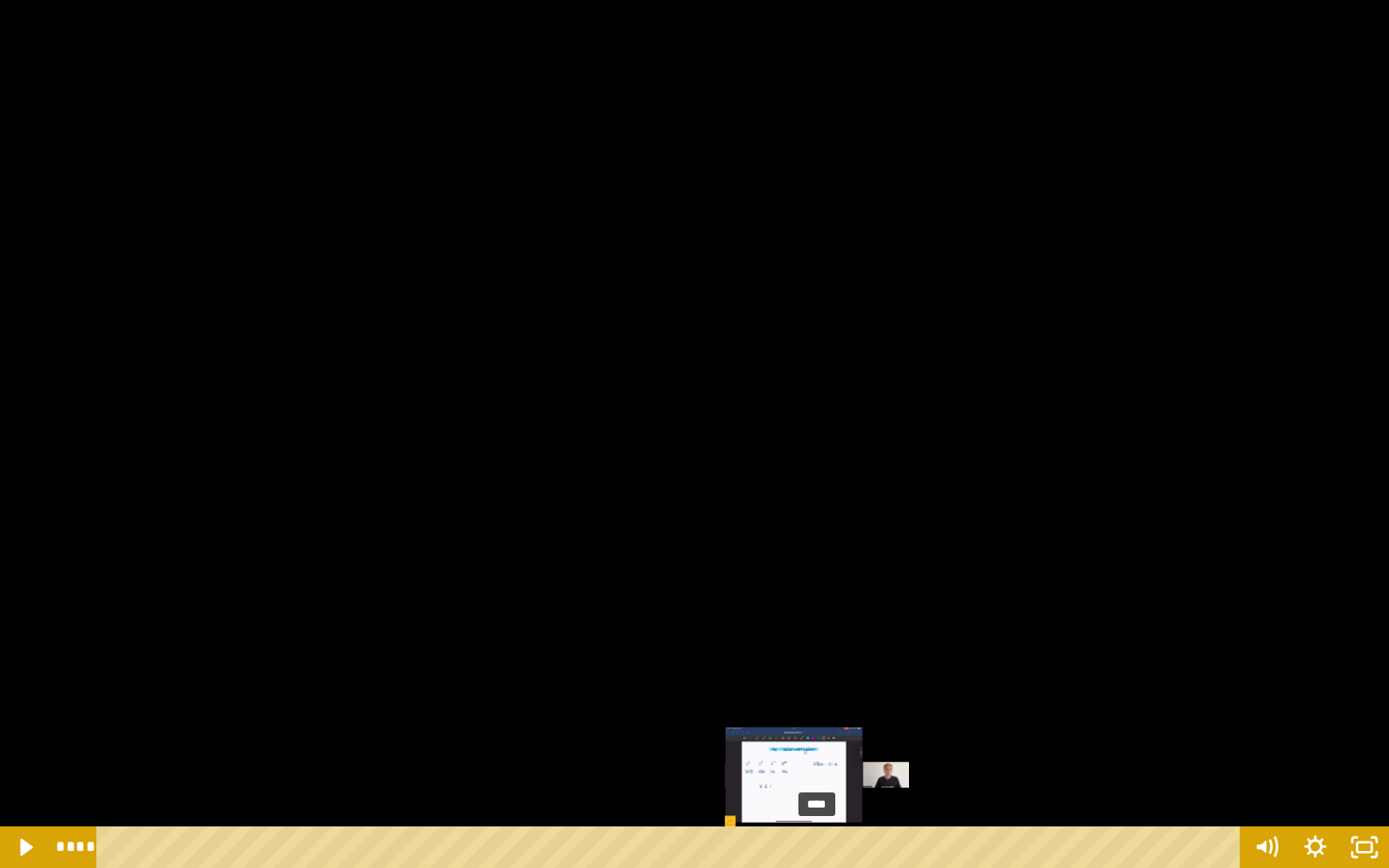 drag, startPoint x: 690, startPoint y: 843, endPoint x: 817, endPoint y: 845, distance: 127.01575 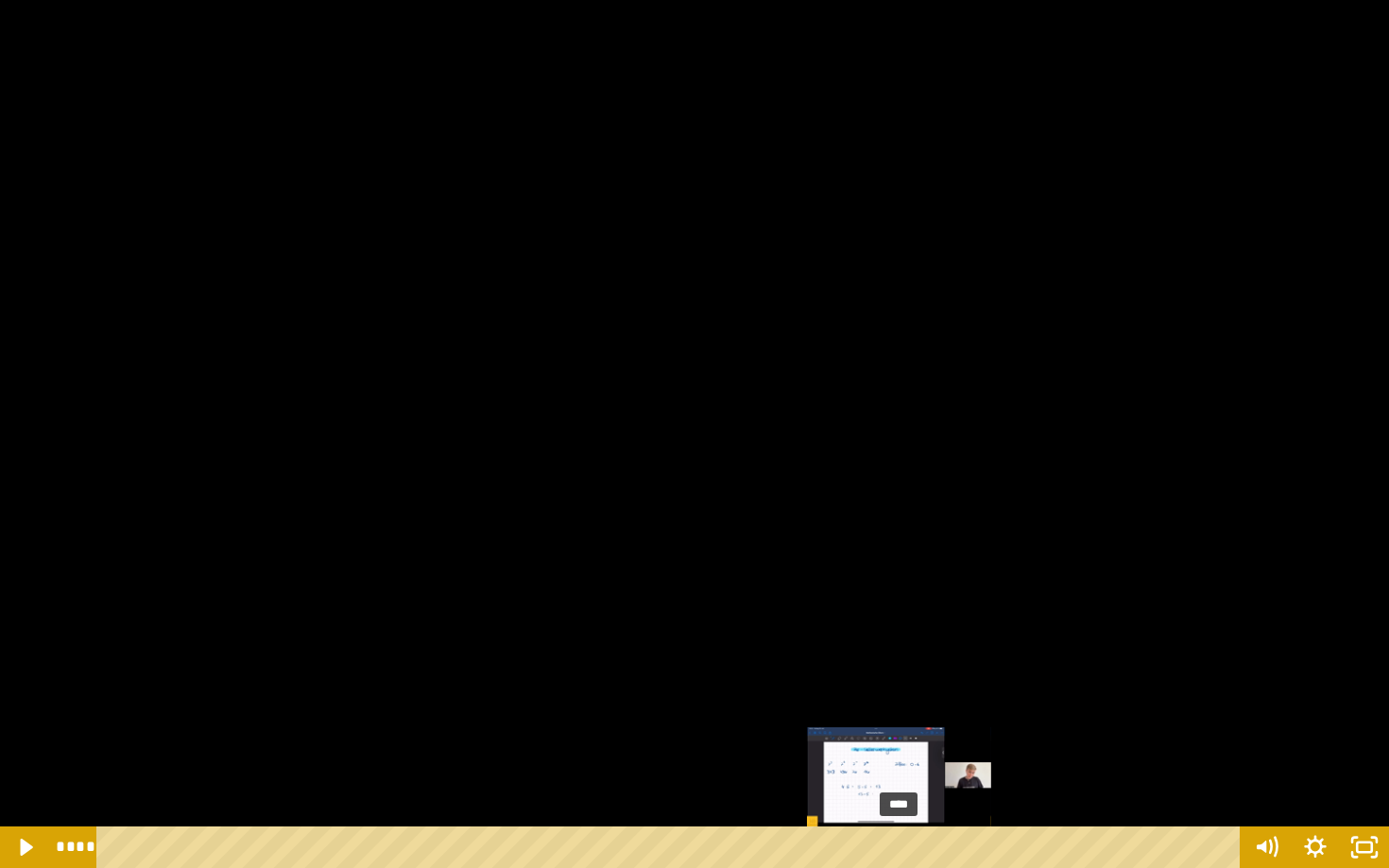 click on "****" at bounding box center [672, 847] 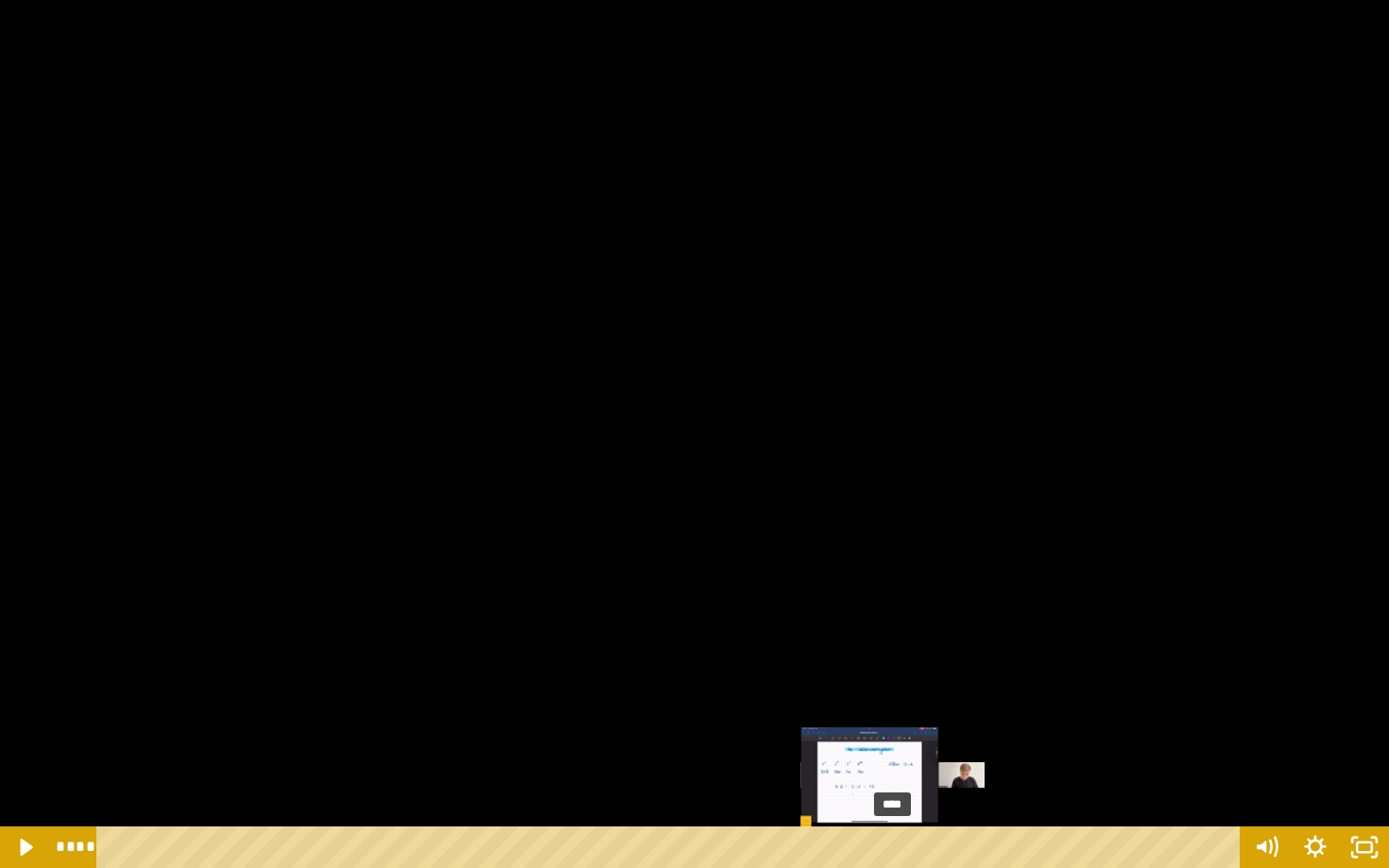 drag, startPoint x: 480, startPoint y: 846, endPoint x: 894, endPoint y: 843, distance: 414.01087 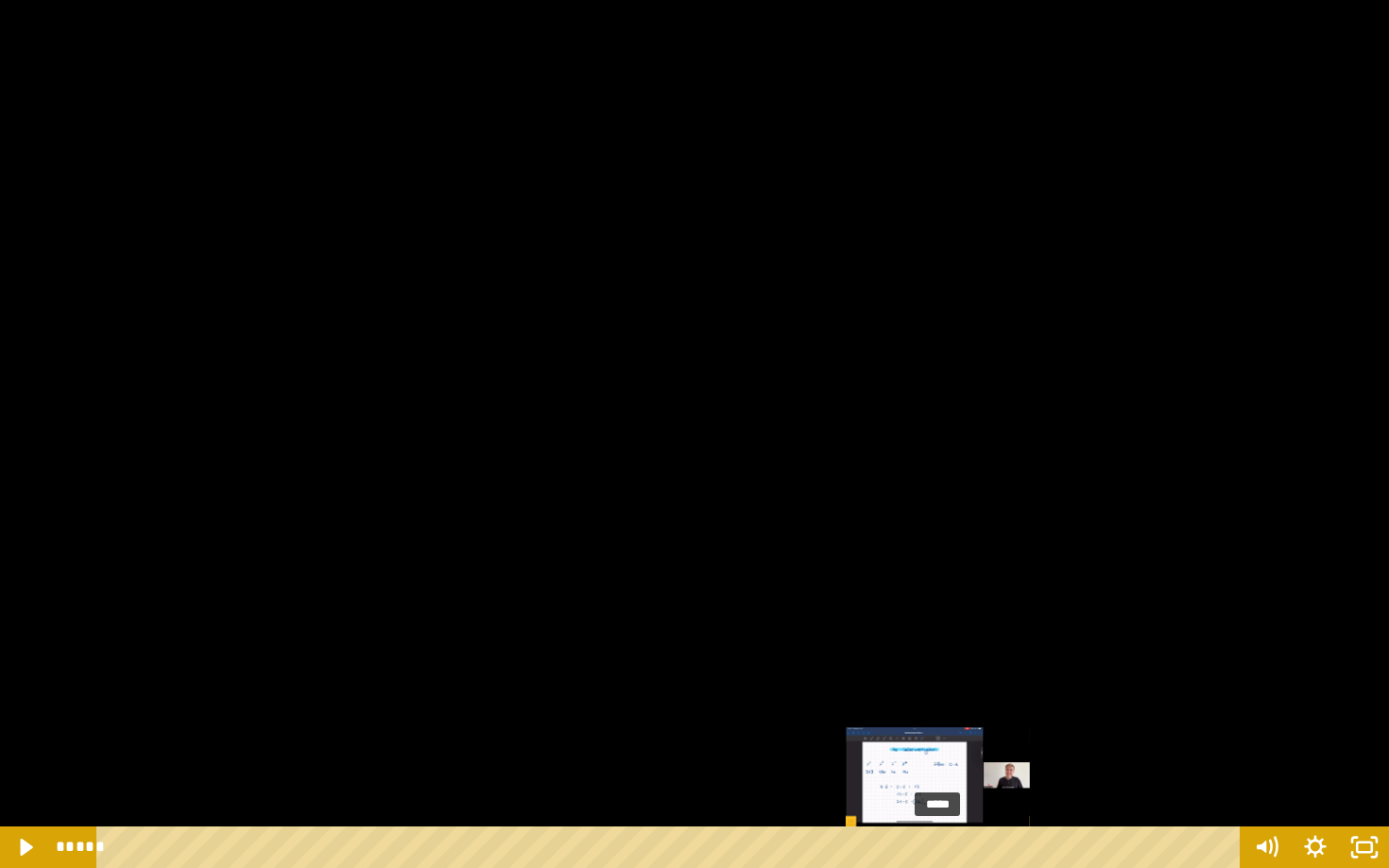 drag, startPoint x: 893, startPoint y: 844, endPoint x: 939, endPoint y: 844, distance: 46 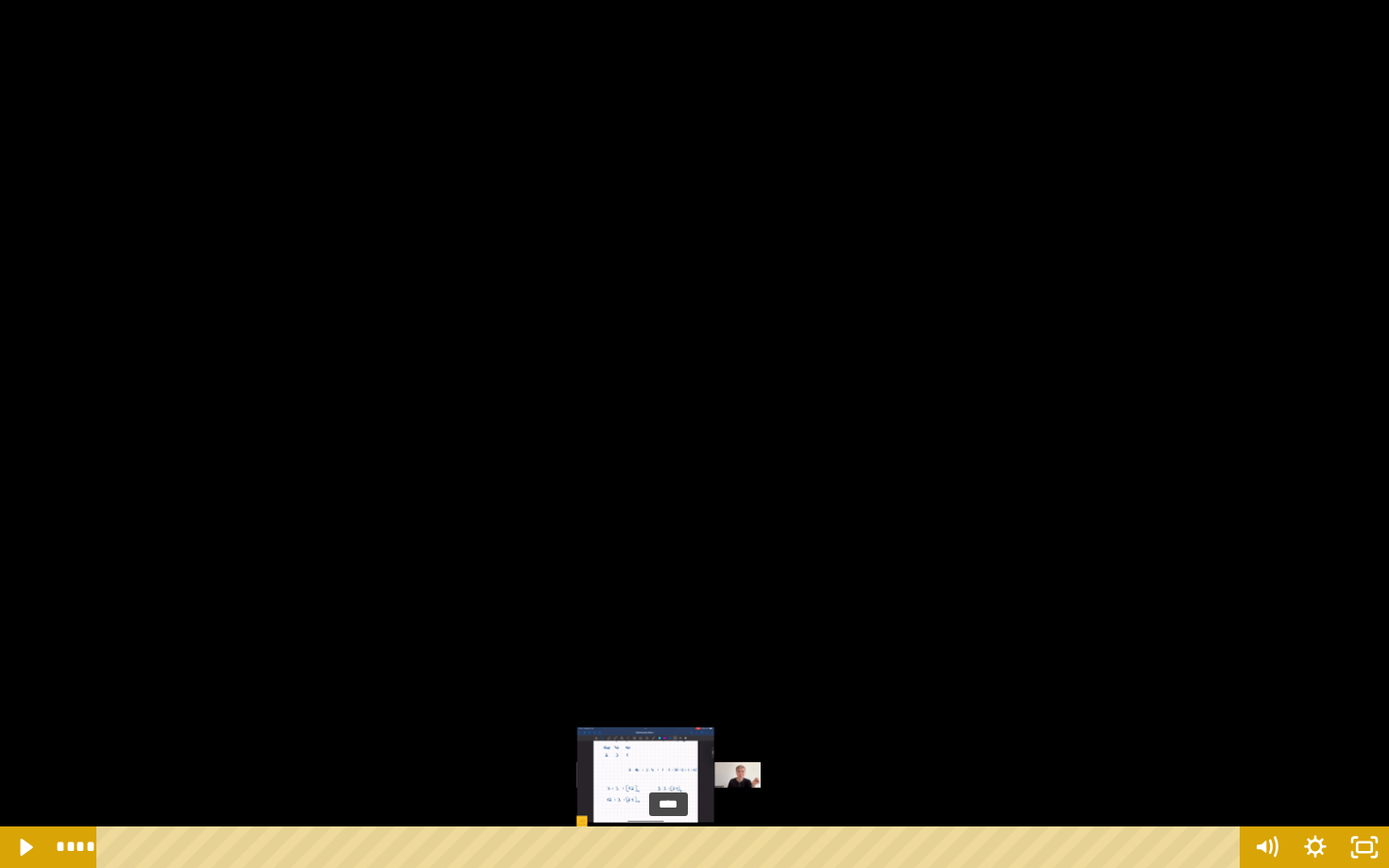 click on "****" at bounding box center (672, 847) 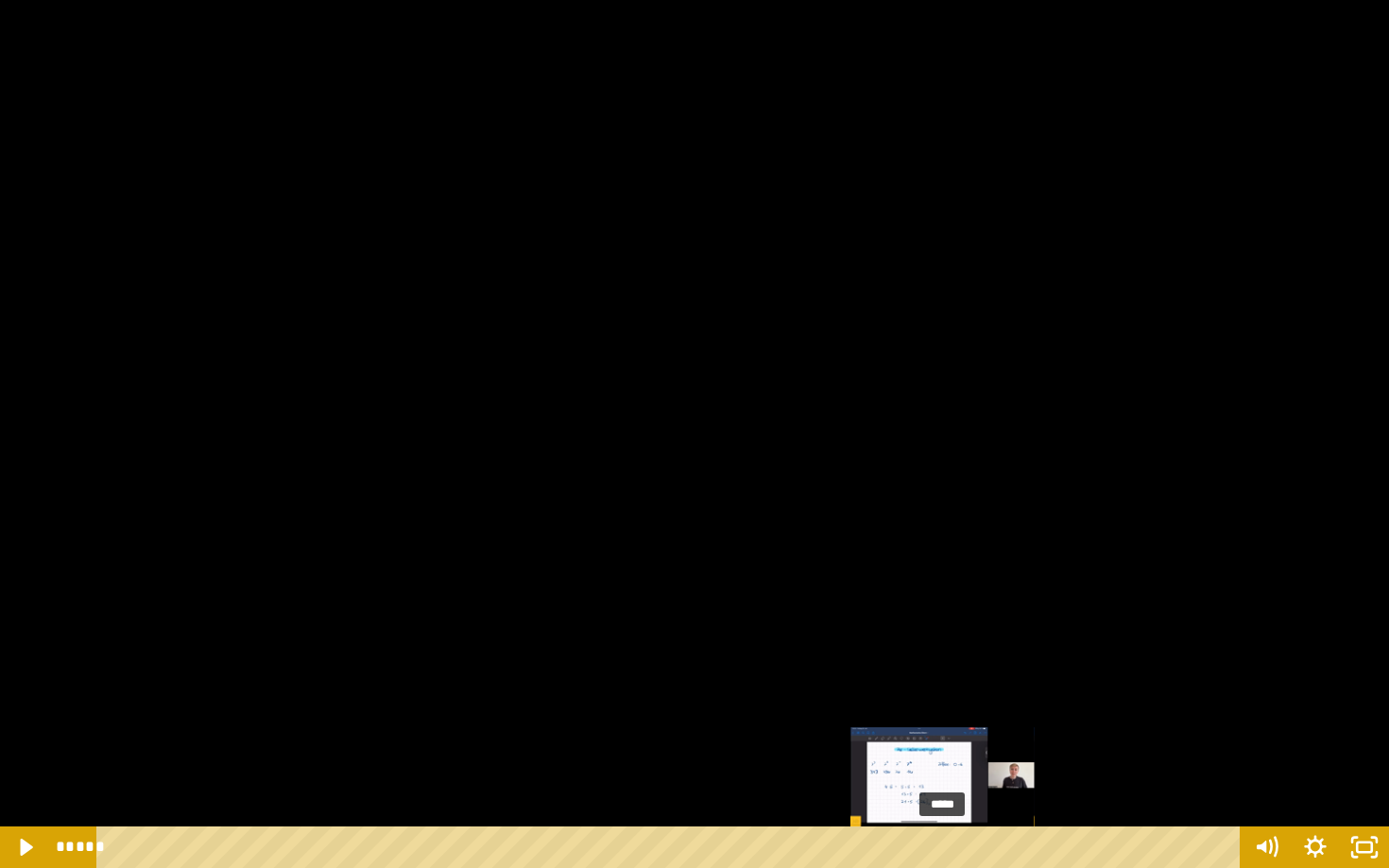 click on "*****" at bounding box center (672, 847) 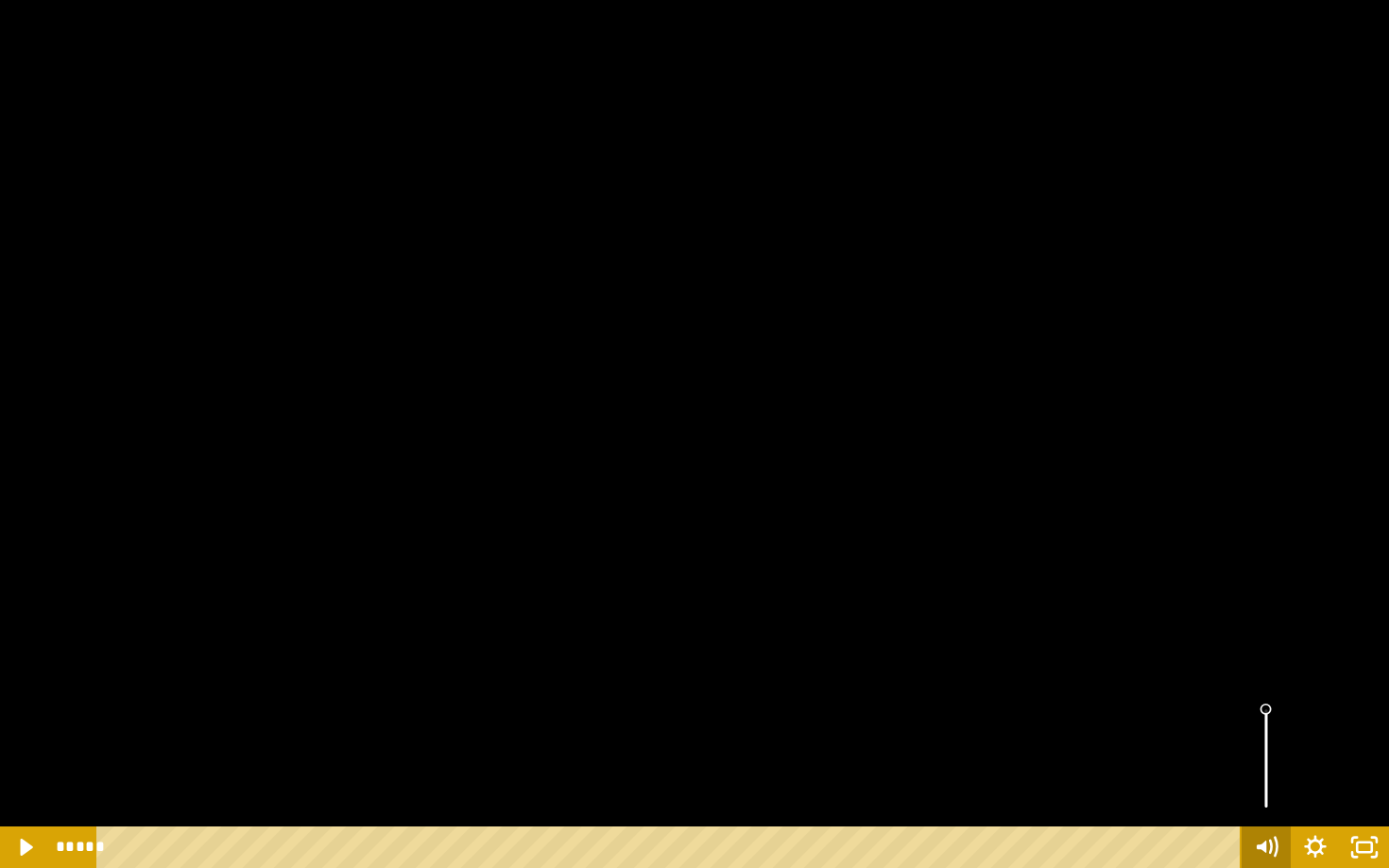 click 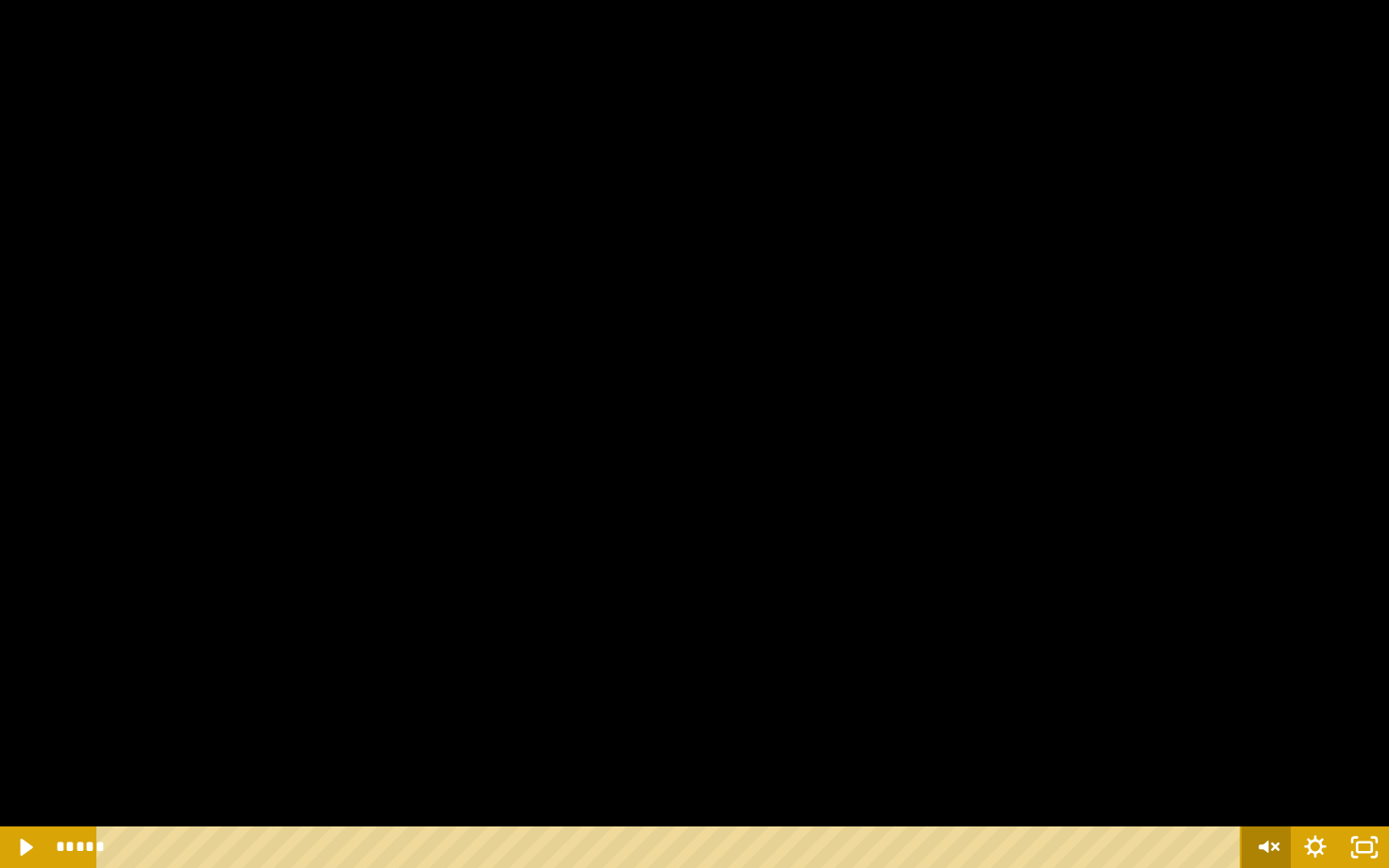 click 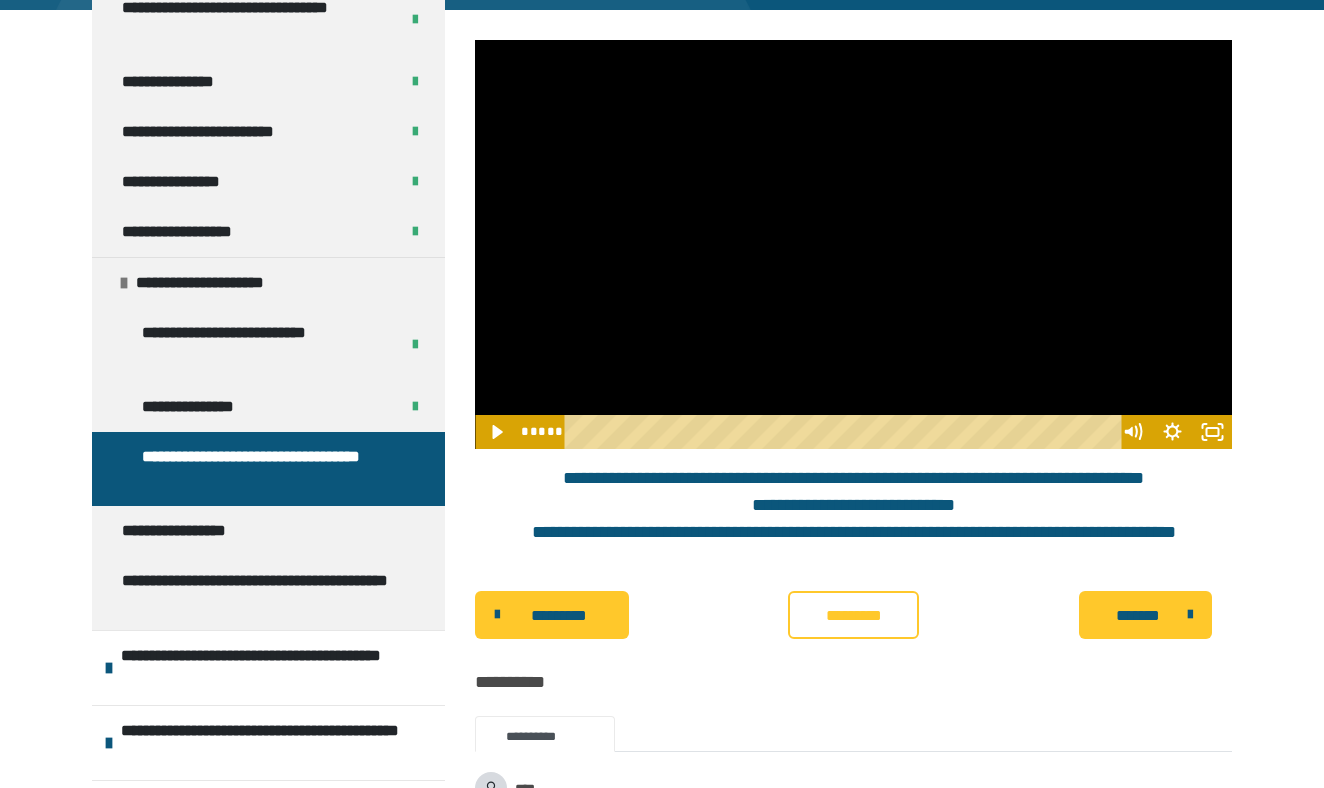 click at bounding box center (853, 244) 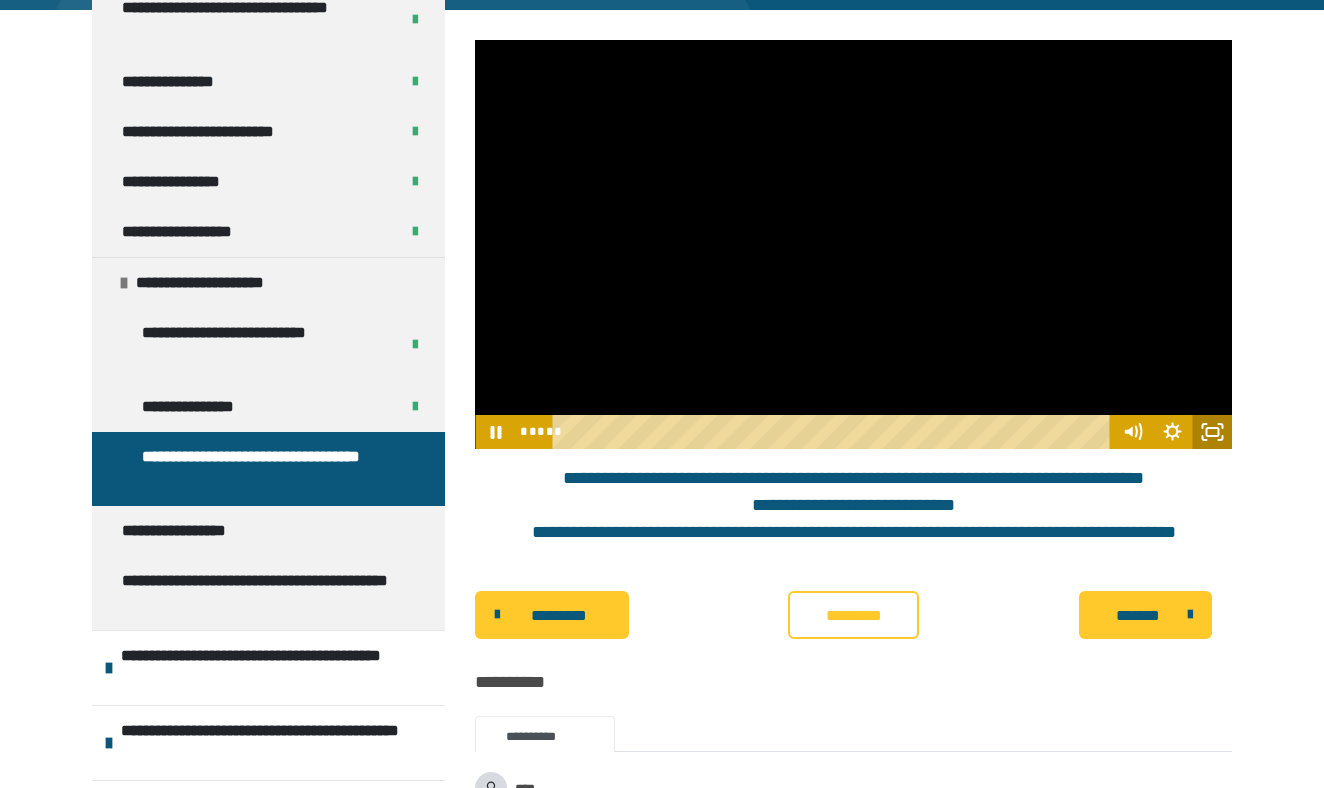 click 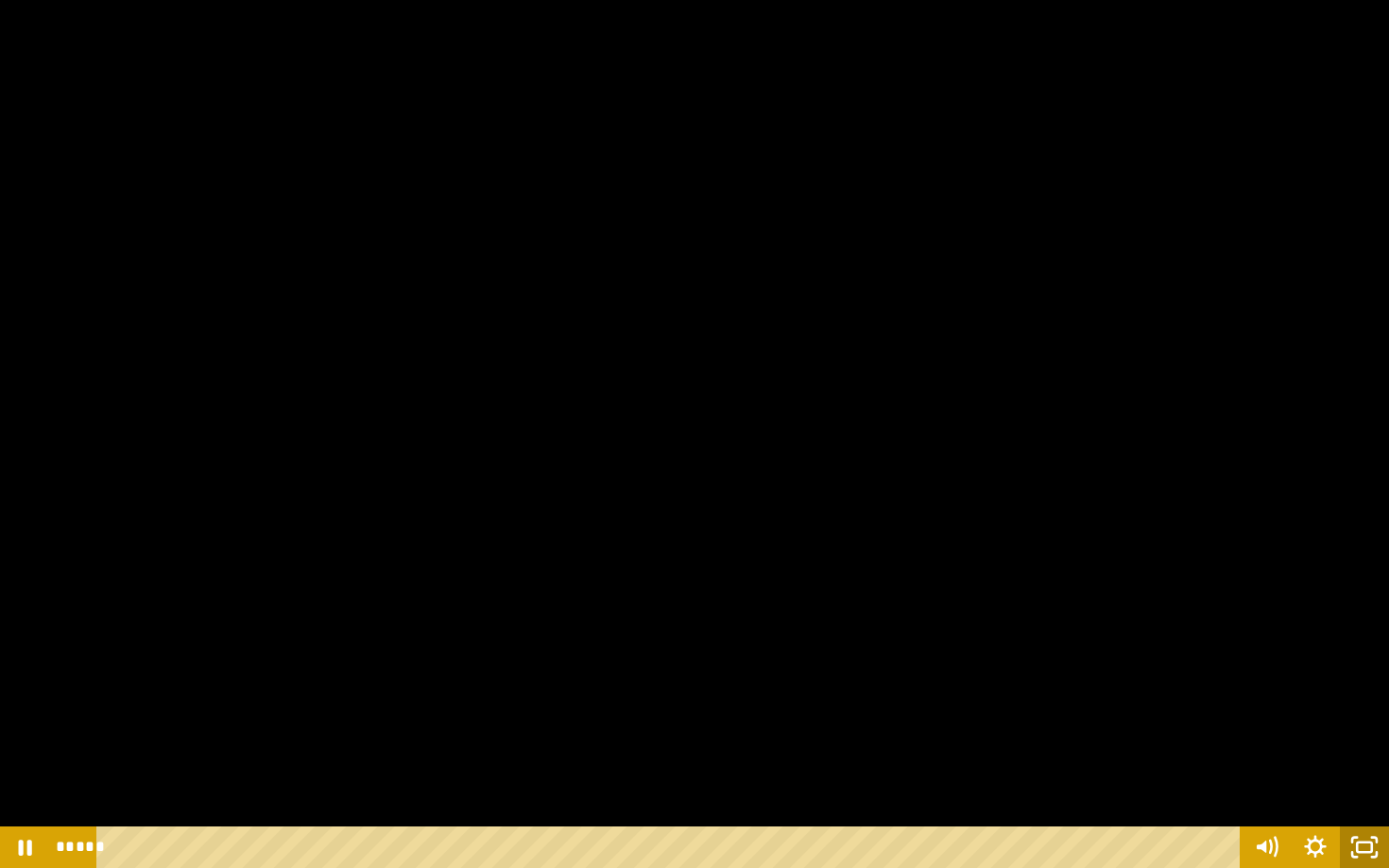 click 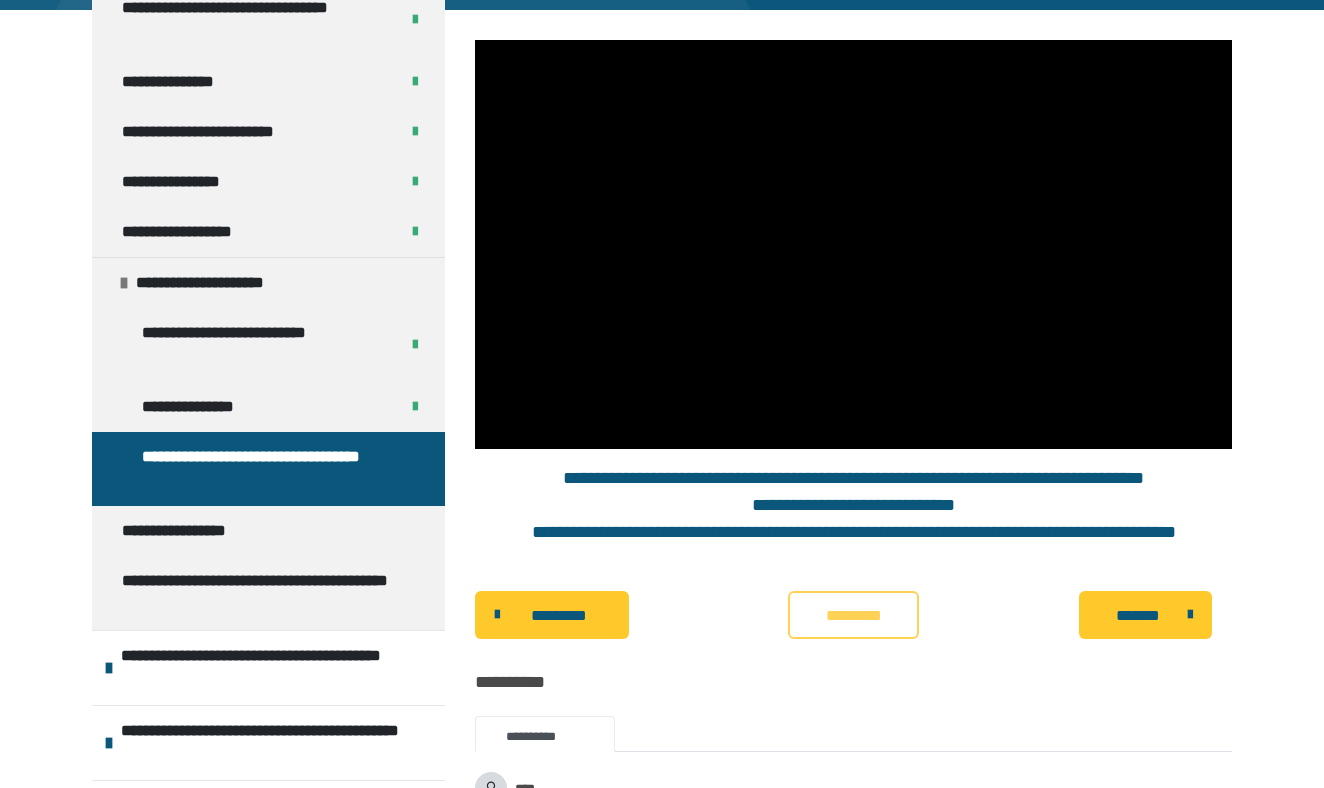 click on "*********" at bounding box center (853, 616) 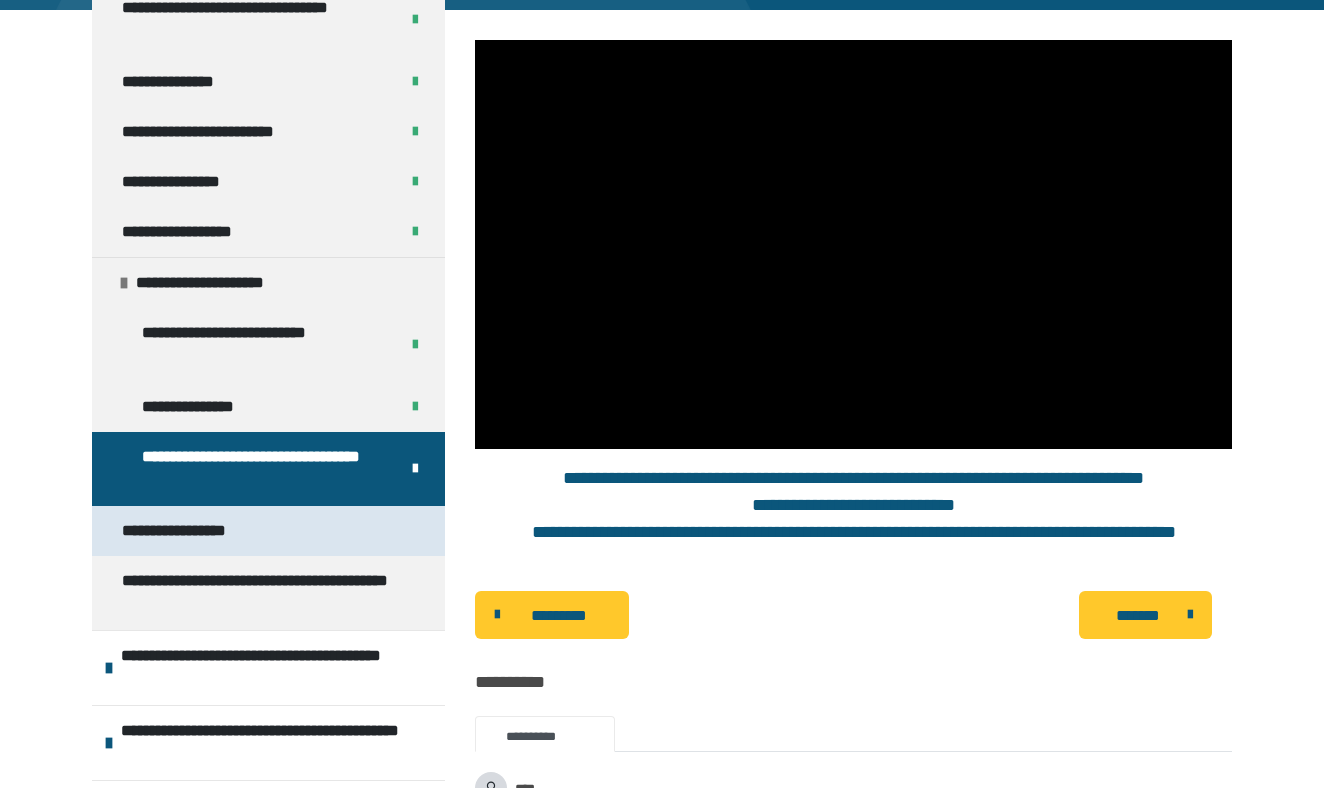 click on "**********" at bounding box center (268, 531) 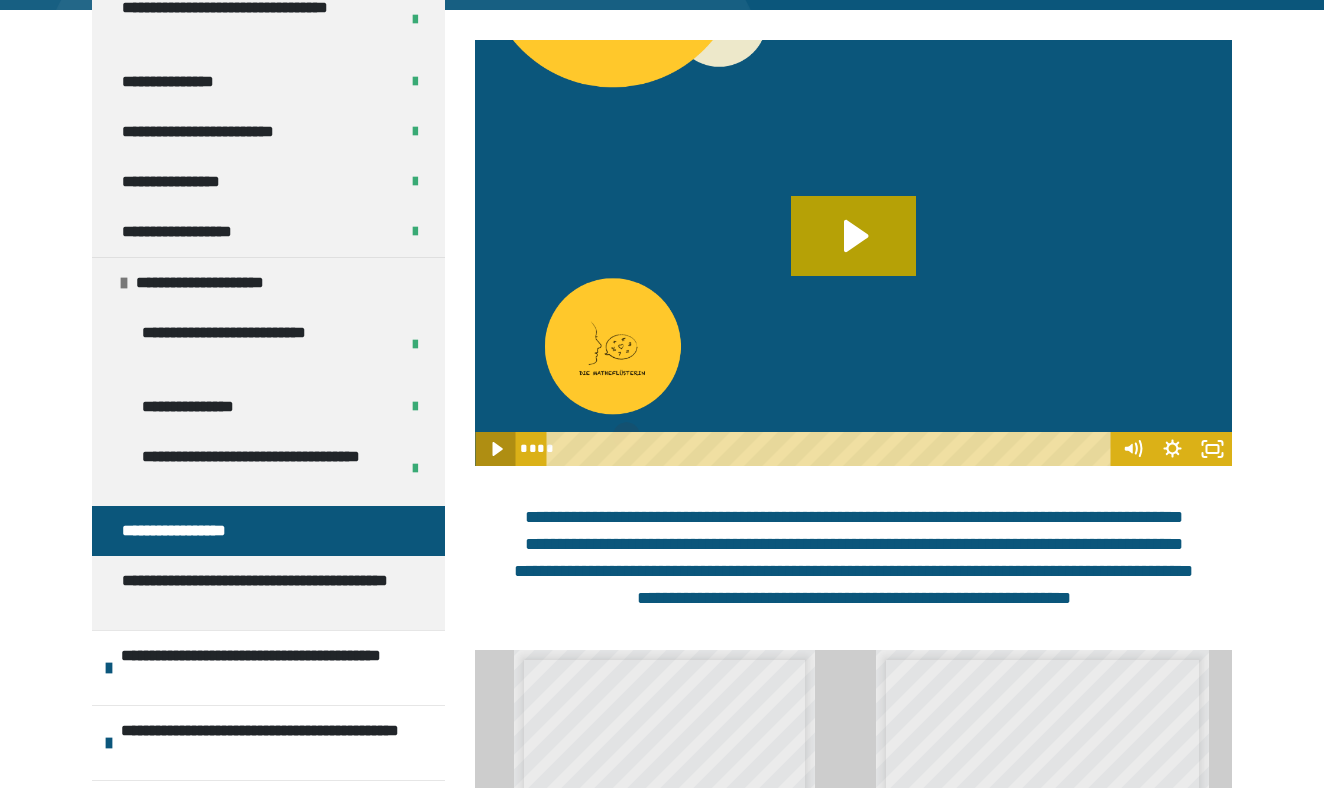 click 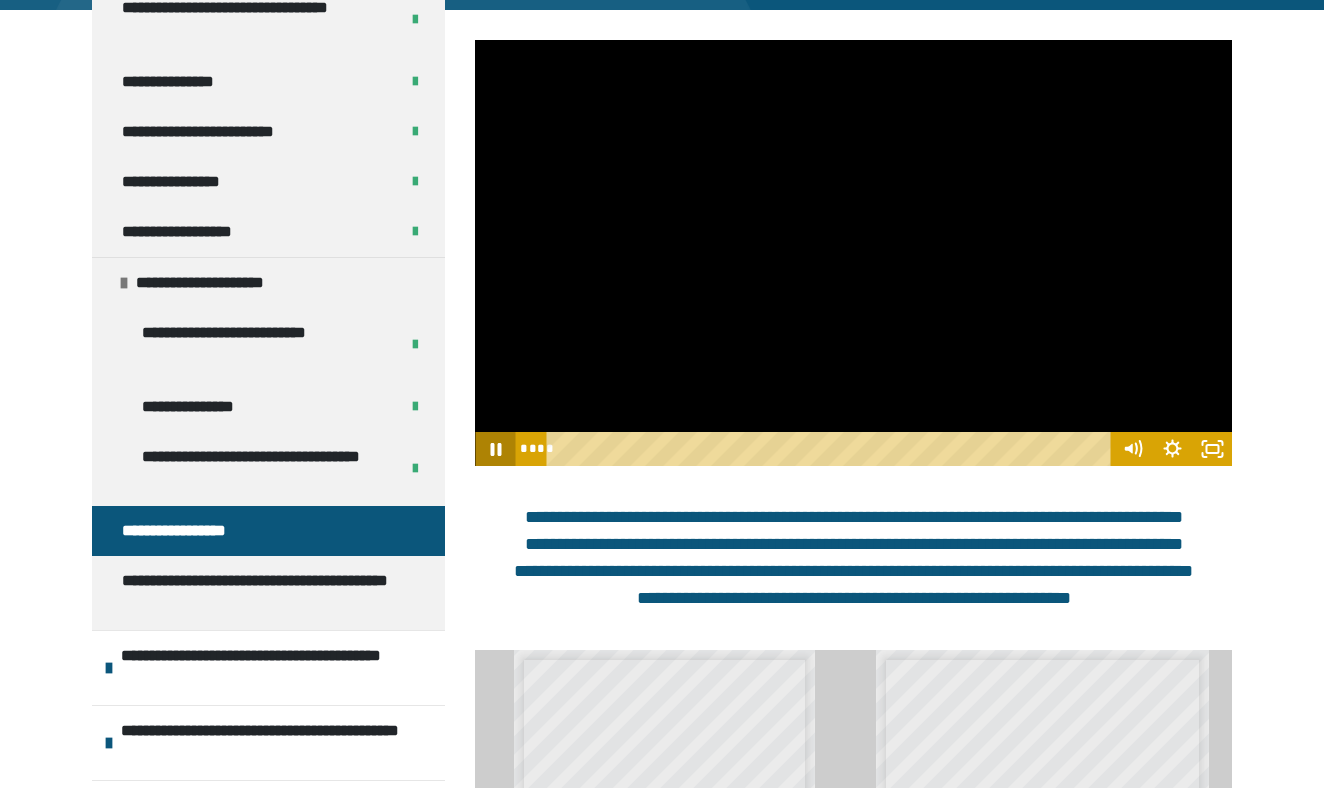 click 